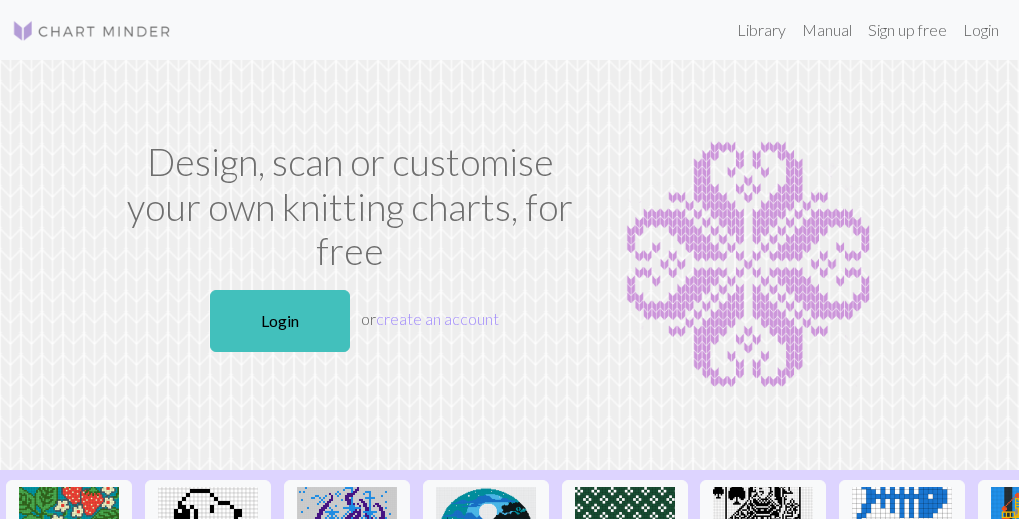 scroll, scrollTop: 0, scrollLeft: 0, axis: both 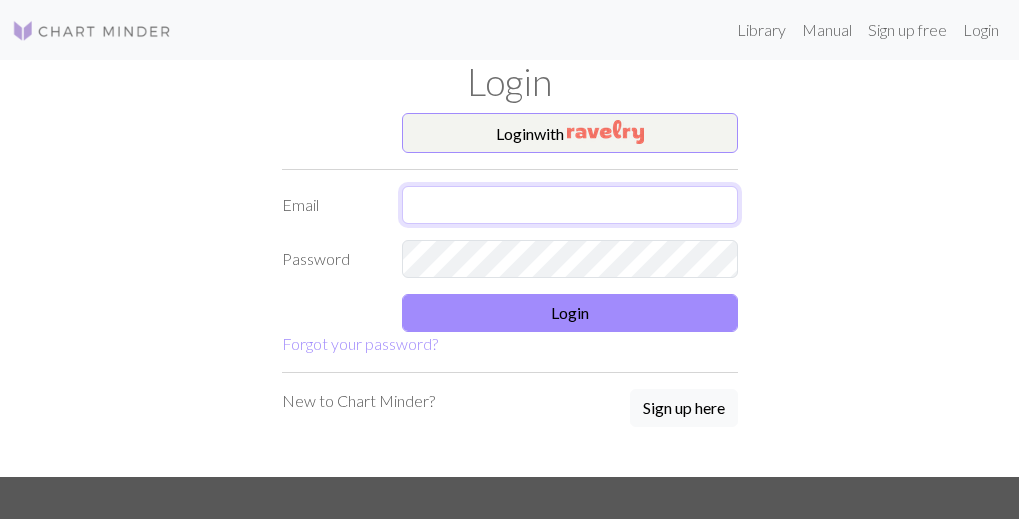 type on "[EMAIL]" 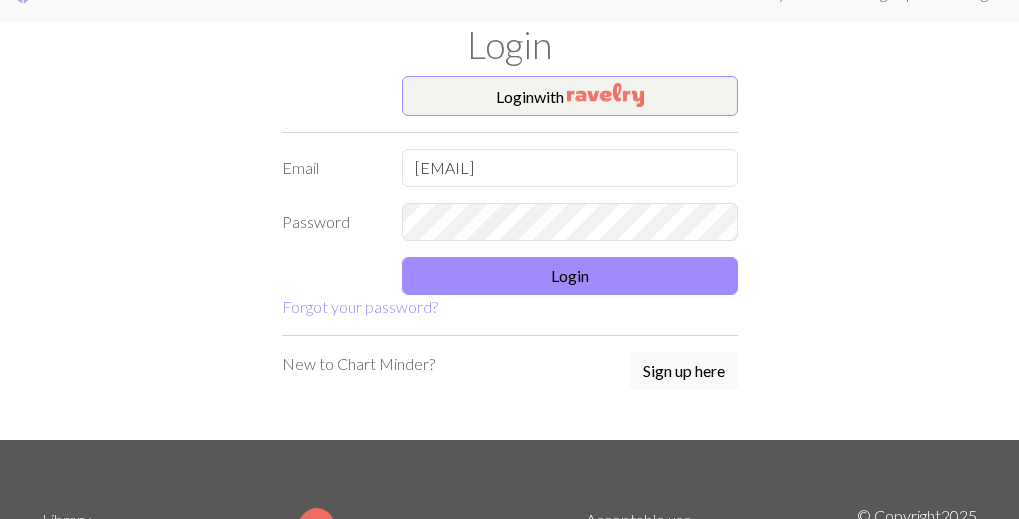 scroll, scrollTop: 25, scrollLeft: 0, axis: vertical 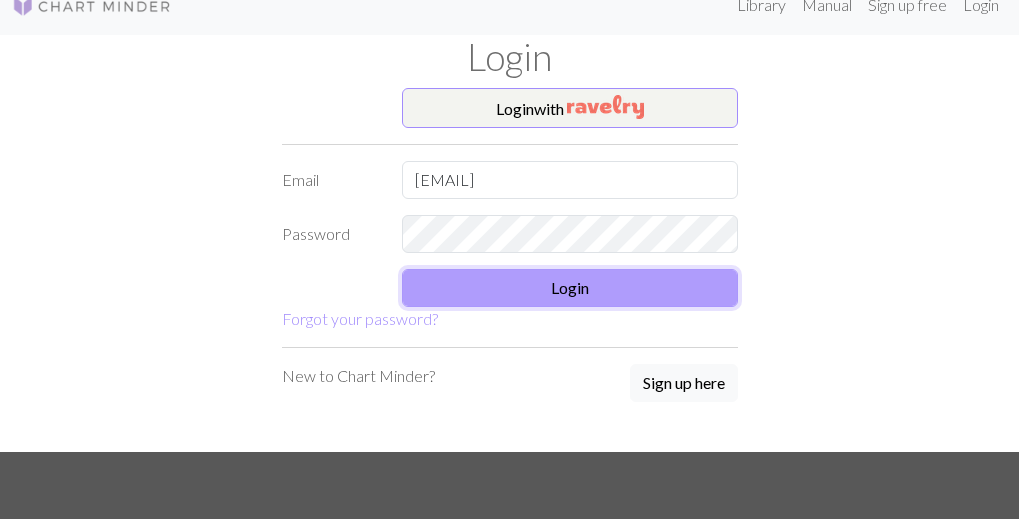 click on "Login" at bounding box center (570, 288) 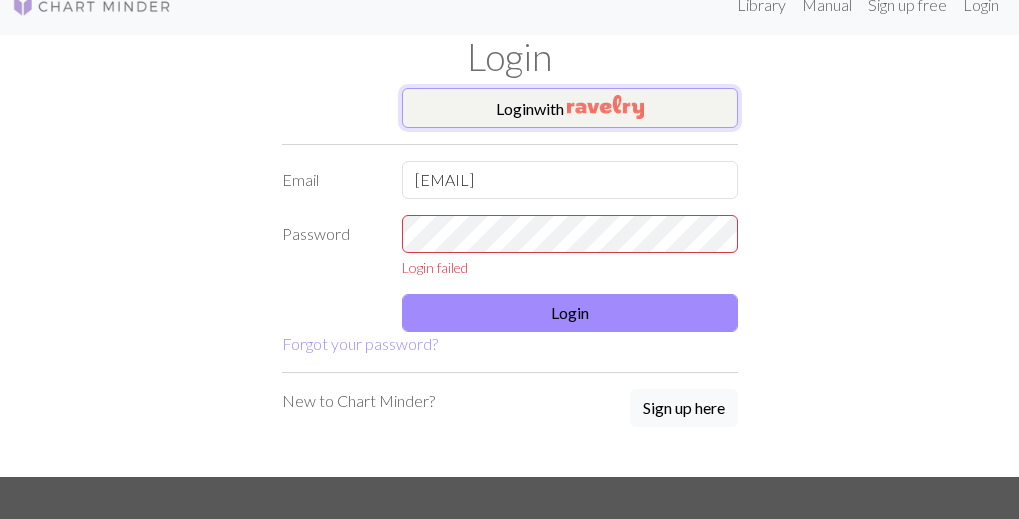 click at bounding box center (605, 107) 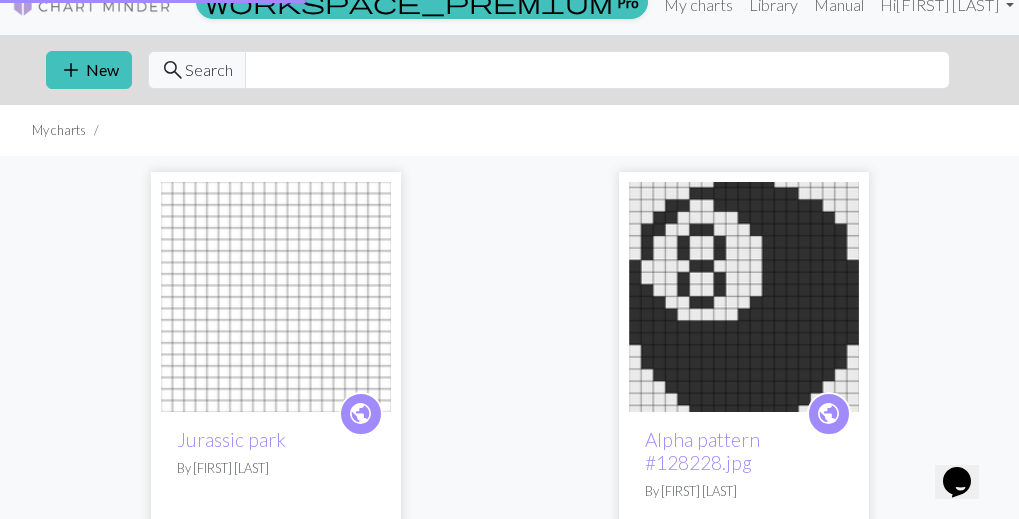 scroll, scrollTop: 0, scrollLeft: 0, axis: both 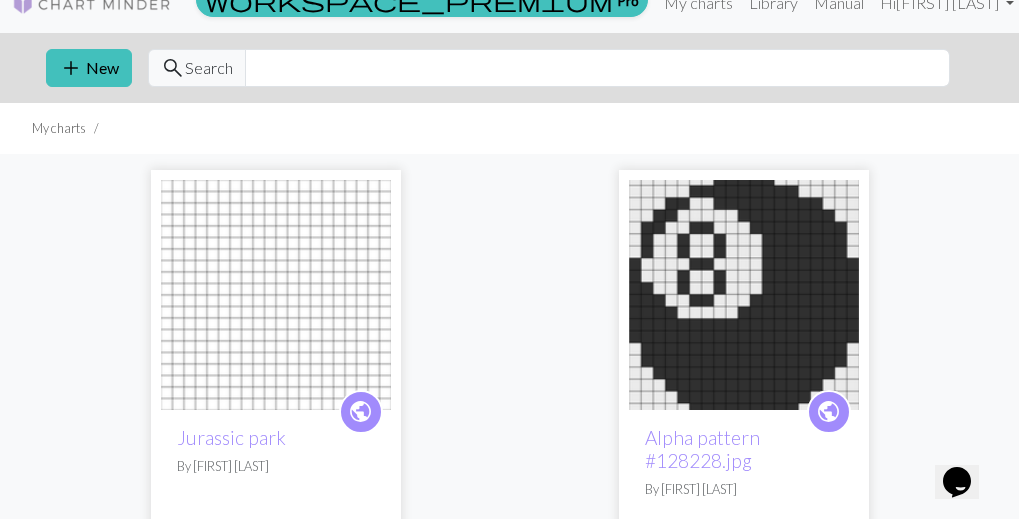 click at bounding box center [276, 295] 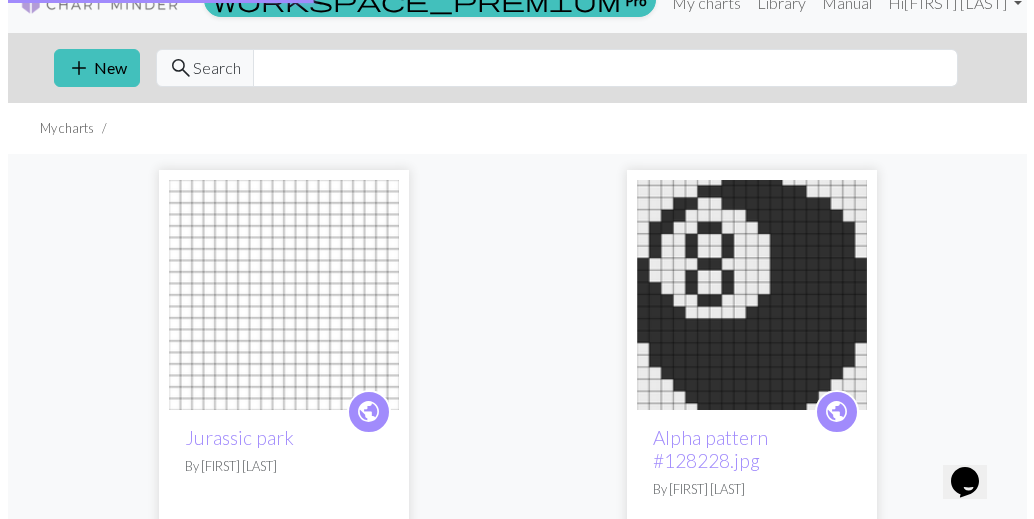 scroll, scrollTop: 0, scrollLeft: 0, axis: both 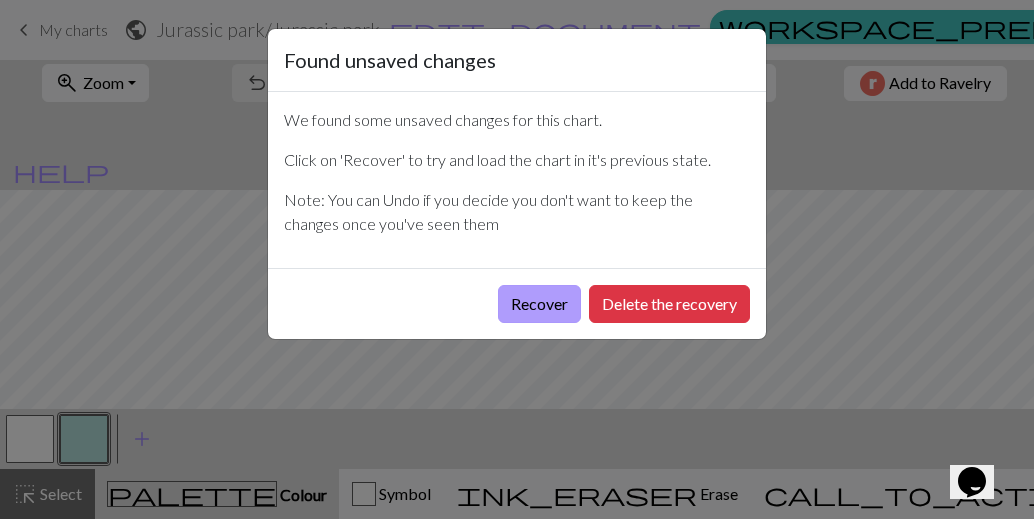 click on "Recover" at bounding box center (539, 304) 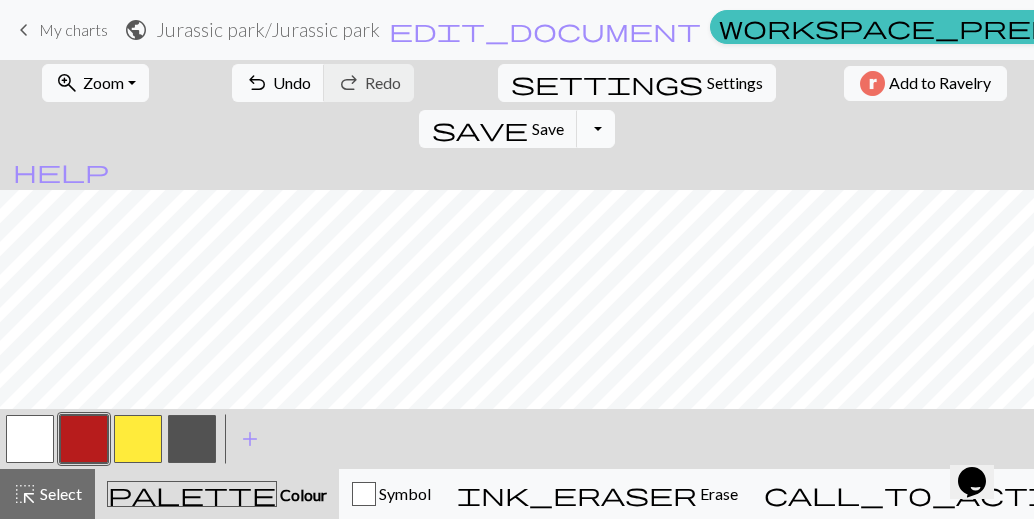 click on "Toggle Dropdown" at bounding box center [596, 129] 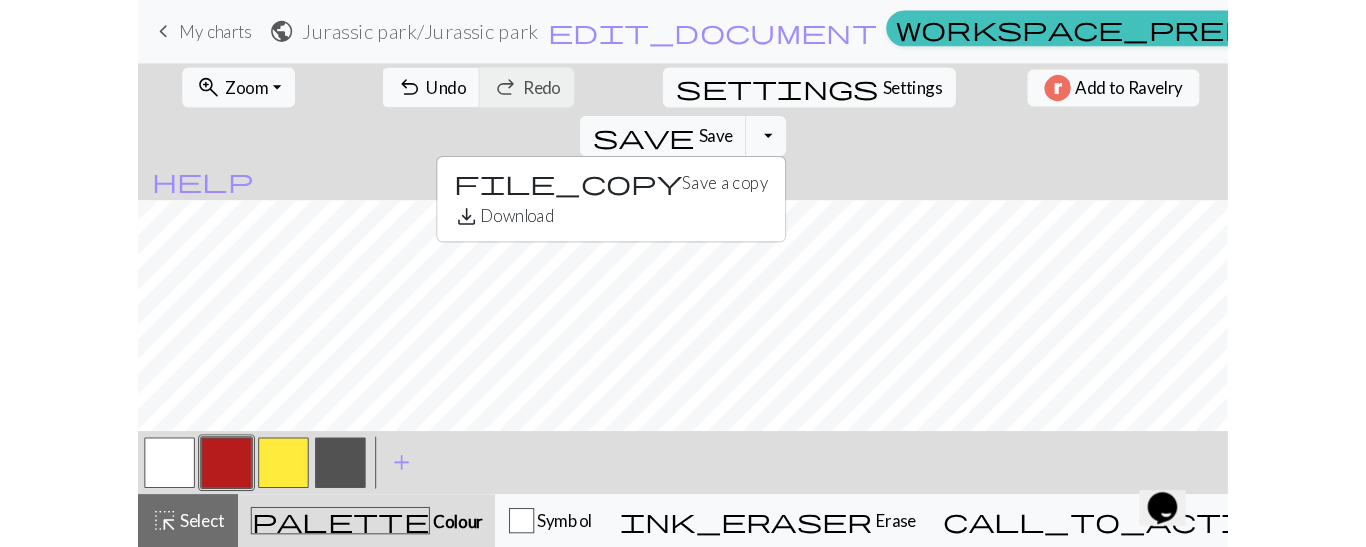 scroll, scrollTop: 256, scrollLeft: 0, axis: vertical 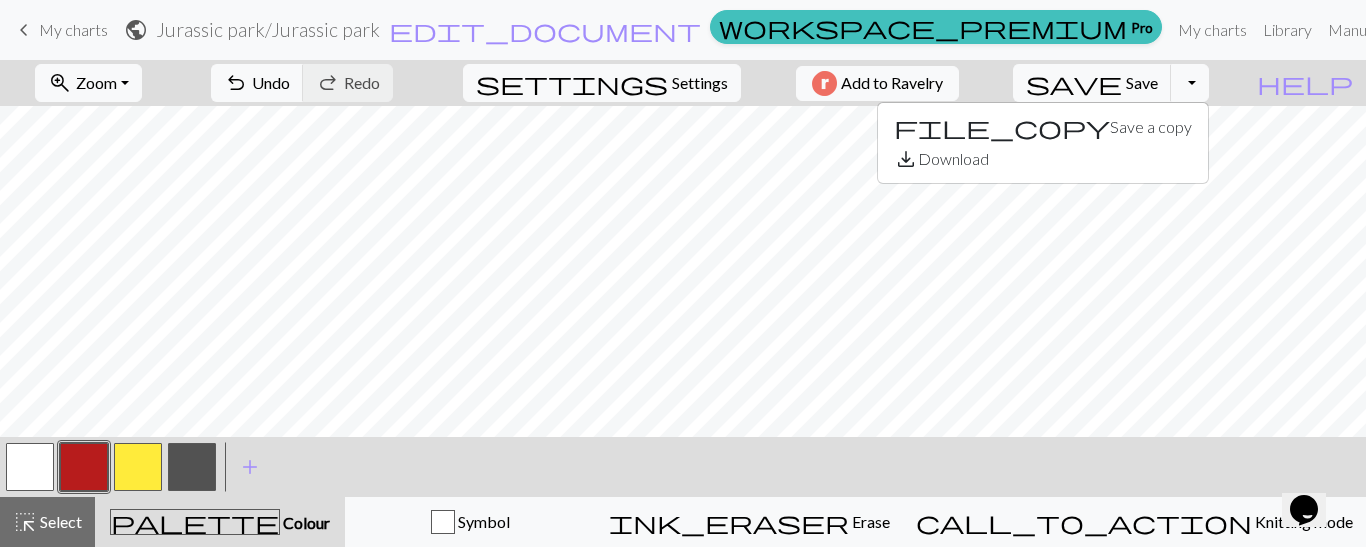click at bounding box center (192, 467) 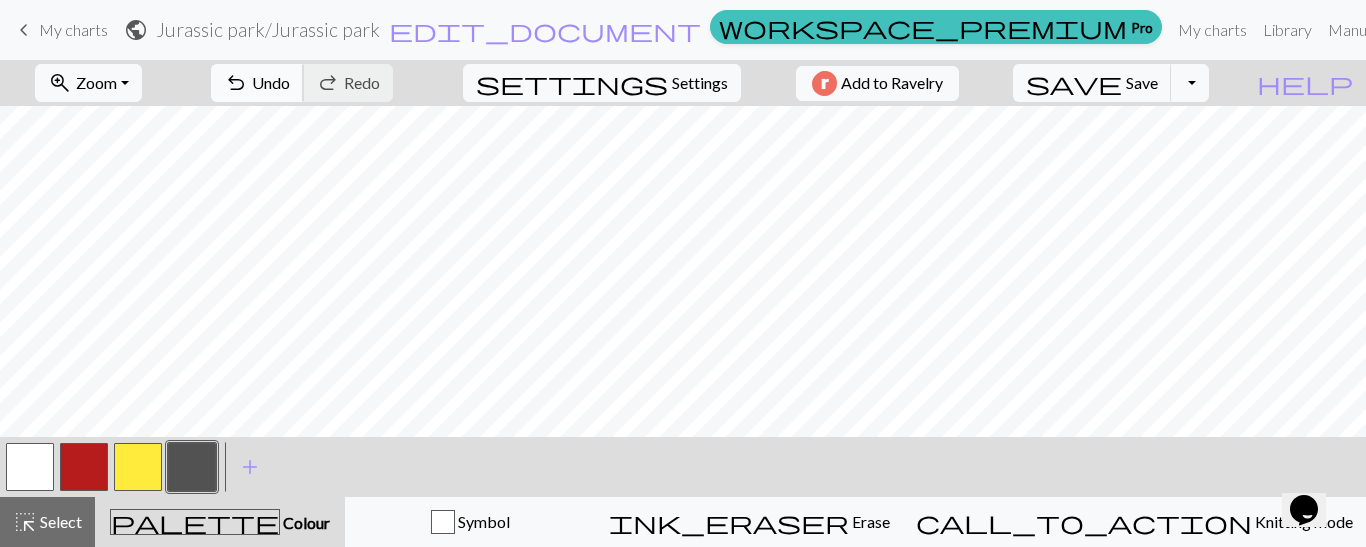 click on "Undo" at bounding box center (271, 82) 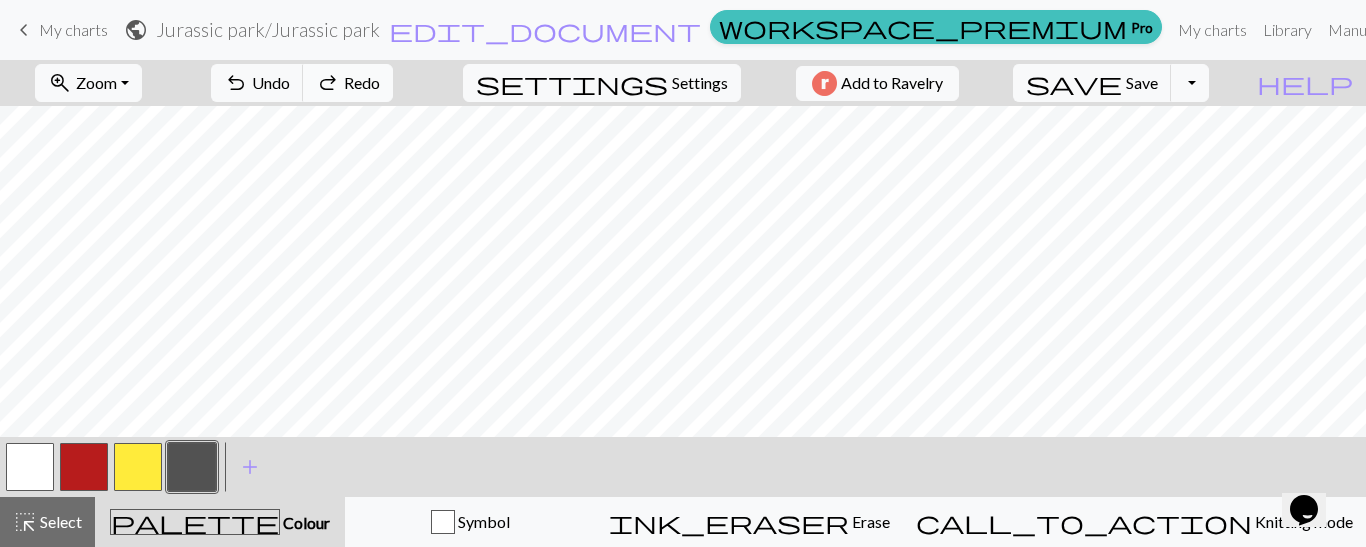 click on "Redo" at bounding box center [362, 82] 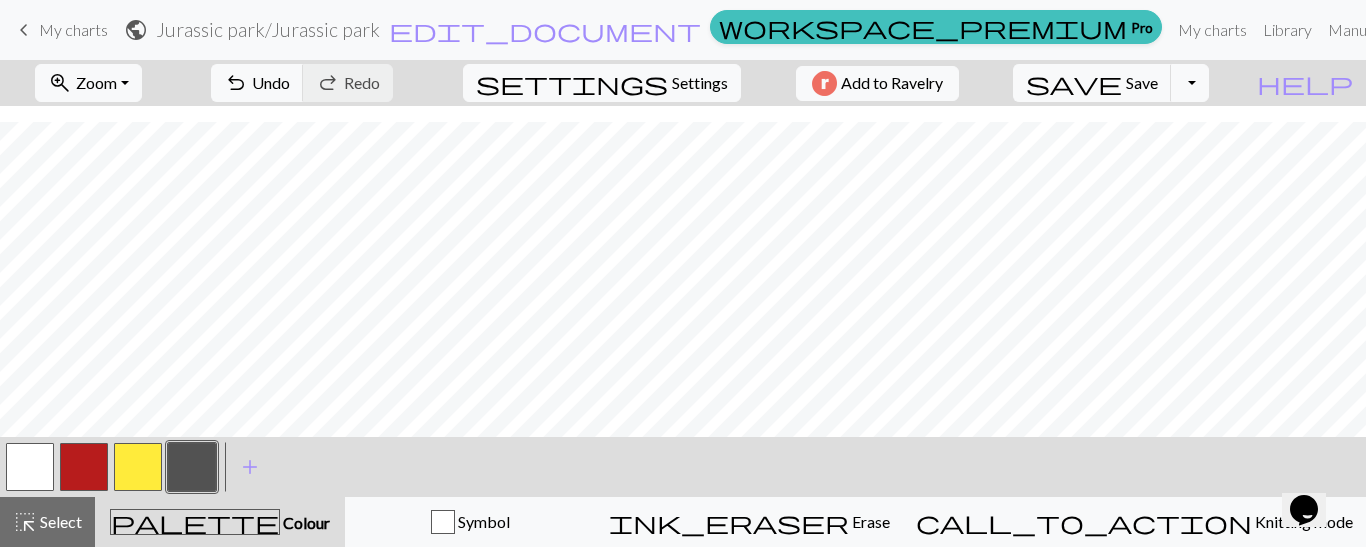 scroll, scrollTop: 260, scrollLeft: 0, axis: vertical 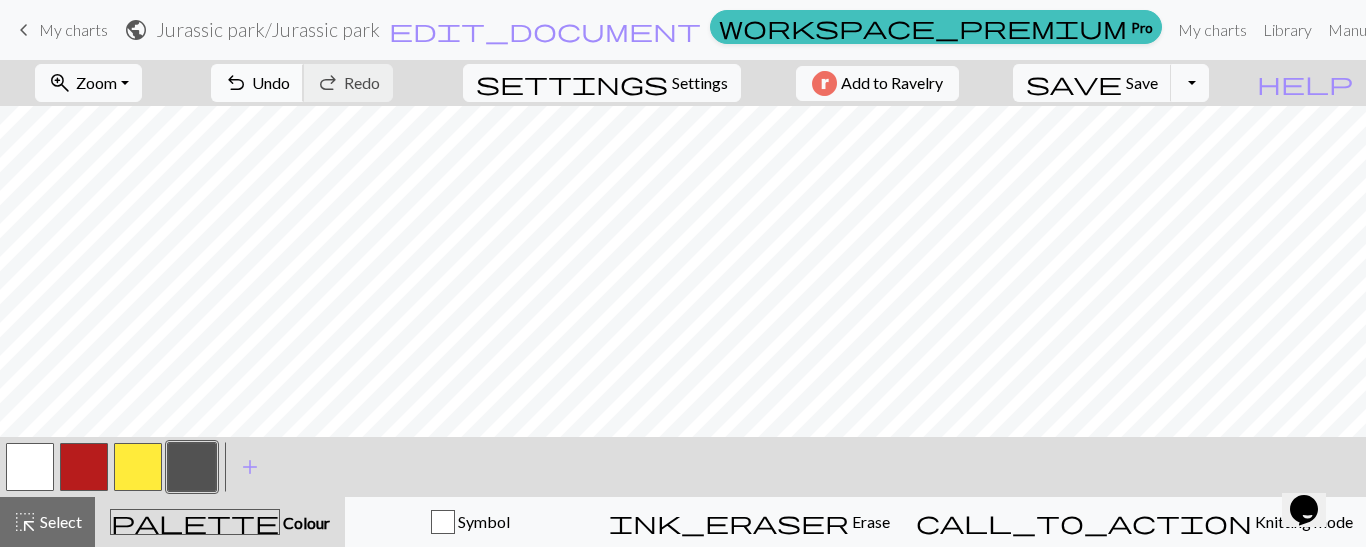 click on "Undo" at bounding box center [271, 82] 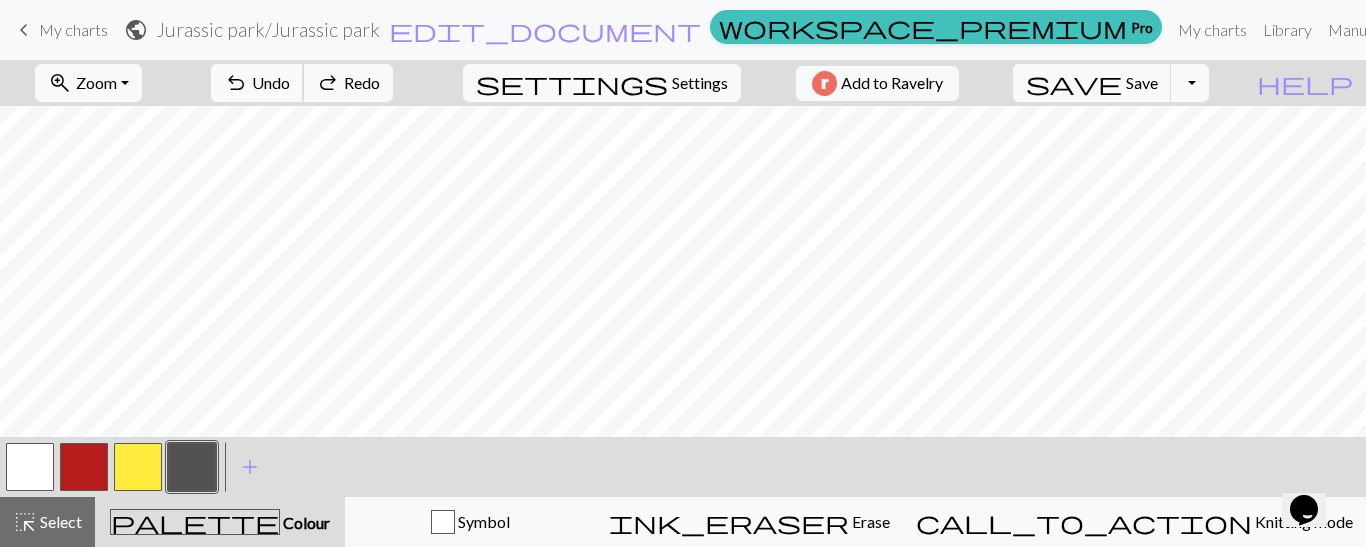 click on "Undo" at bounding box center (271, 82) 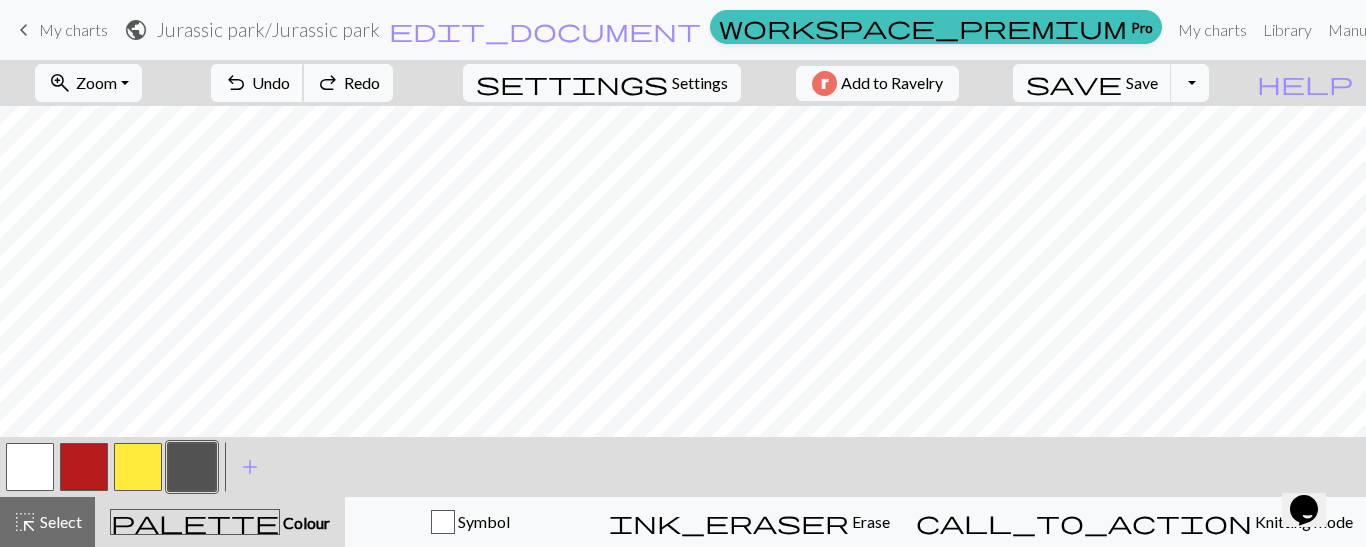 click on "Undo" at bounding box center (271, 82) 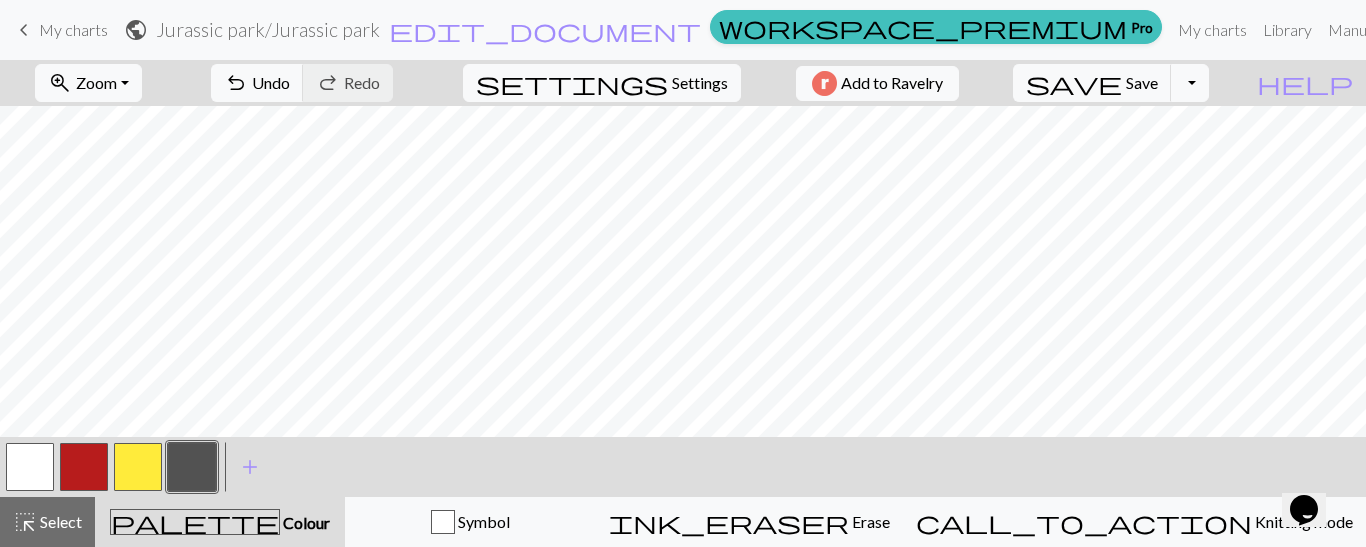 click at bounding box center (84, 467) 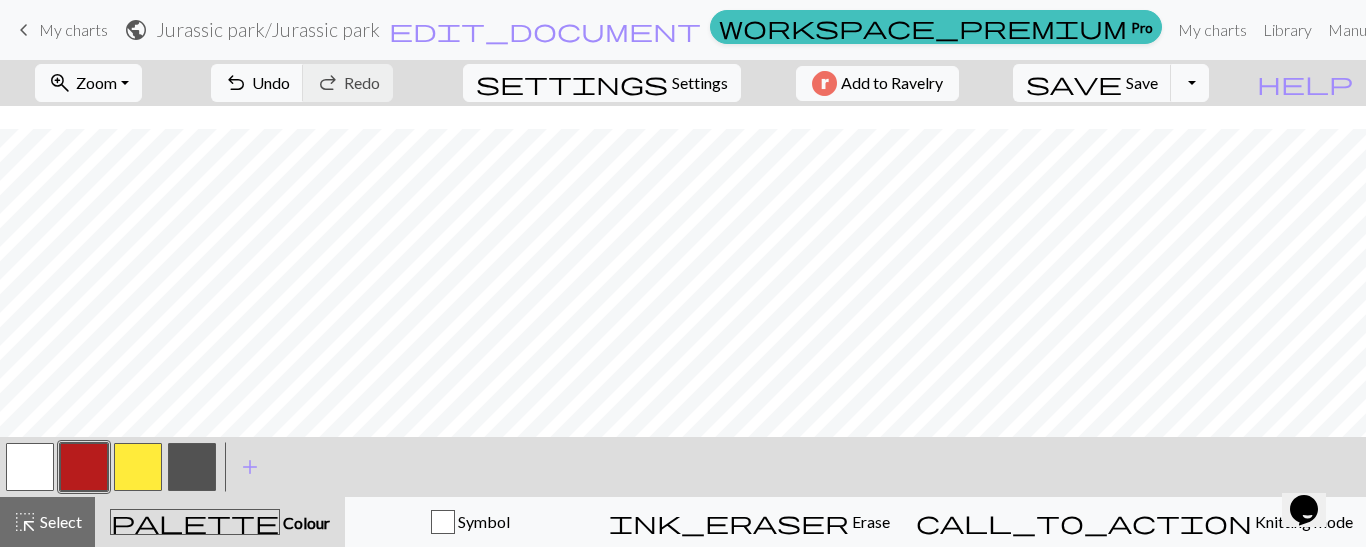 scroll, scrollTop: 209, scrollLeft: 0, axis: vertical 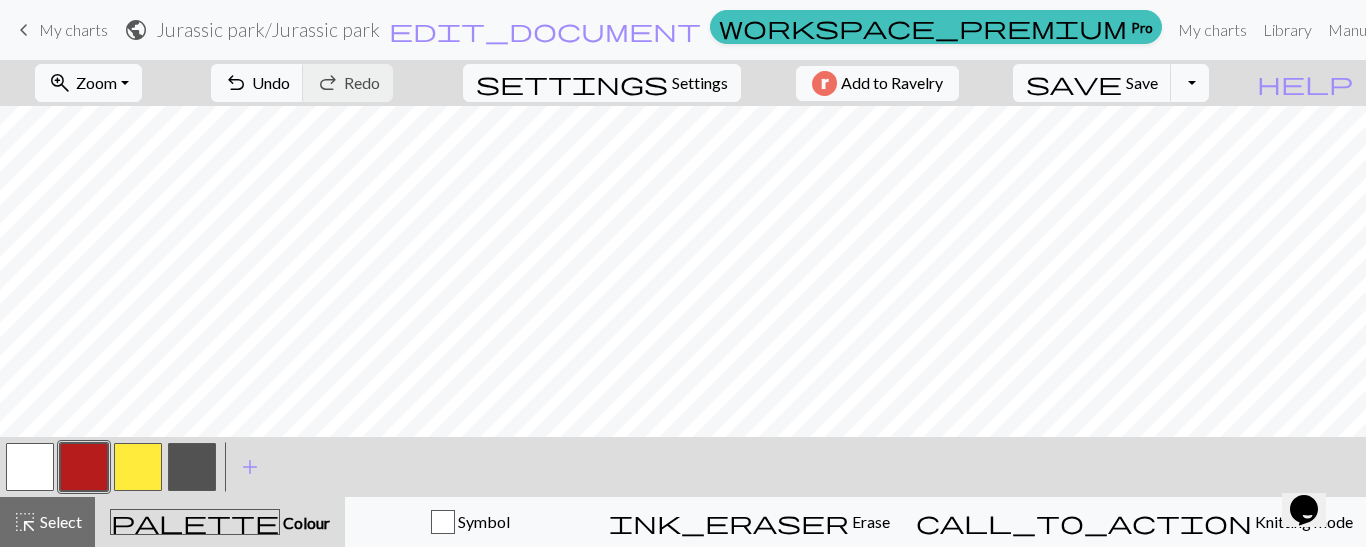 click at bounding box center (192, 467) 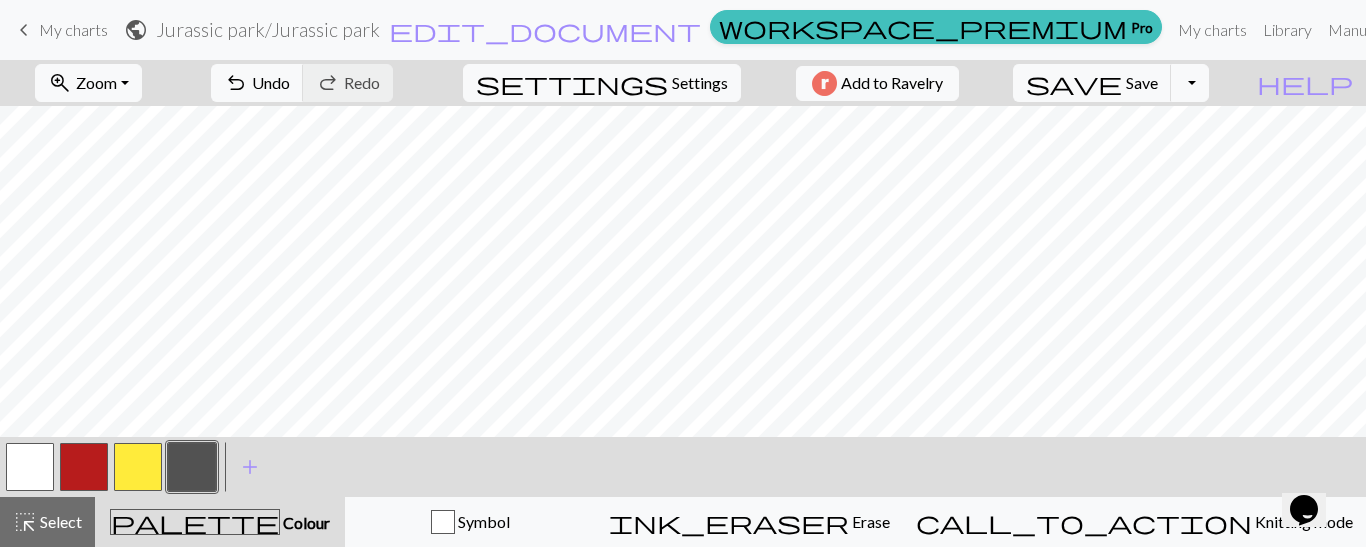 click at bounding box center [84, 467] 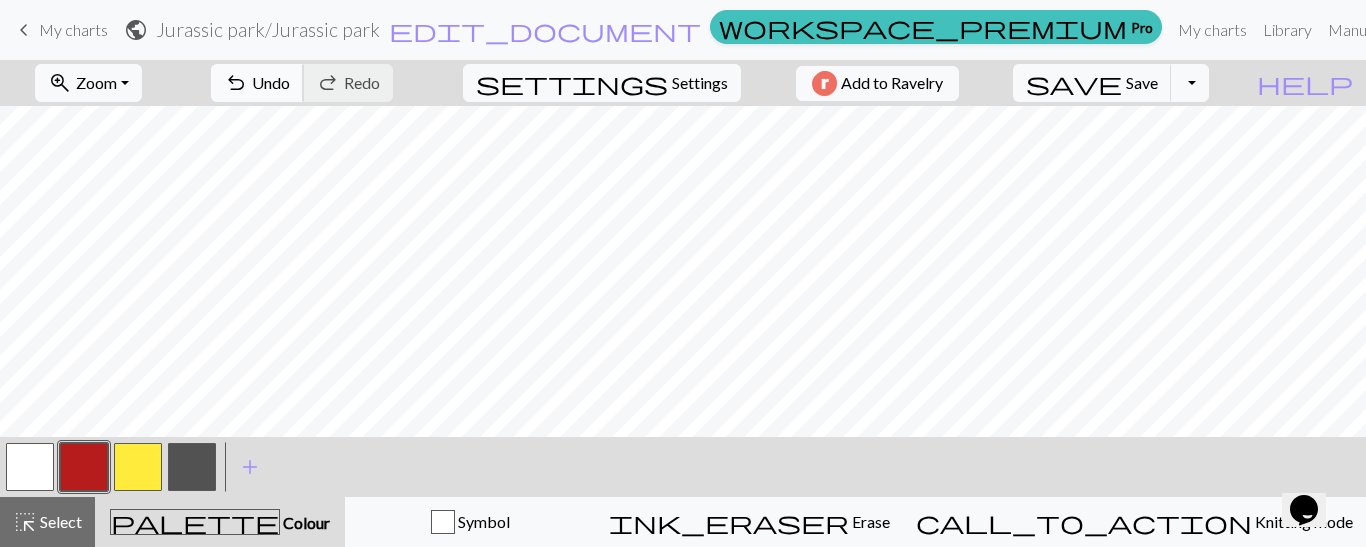 click on "Undo" at bounding box center [271, 82] 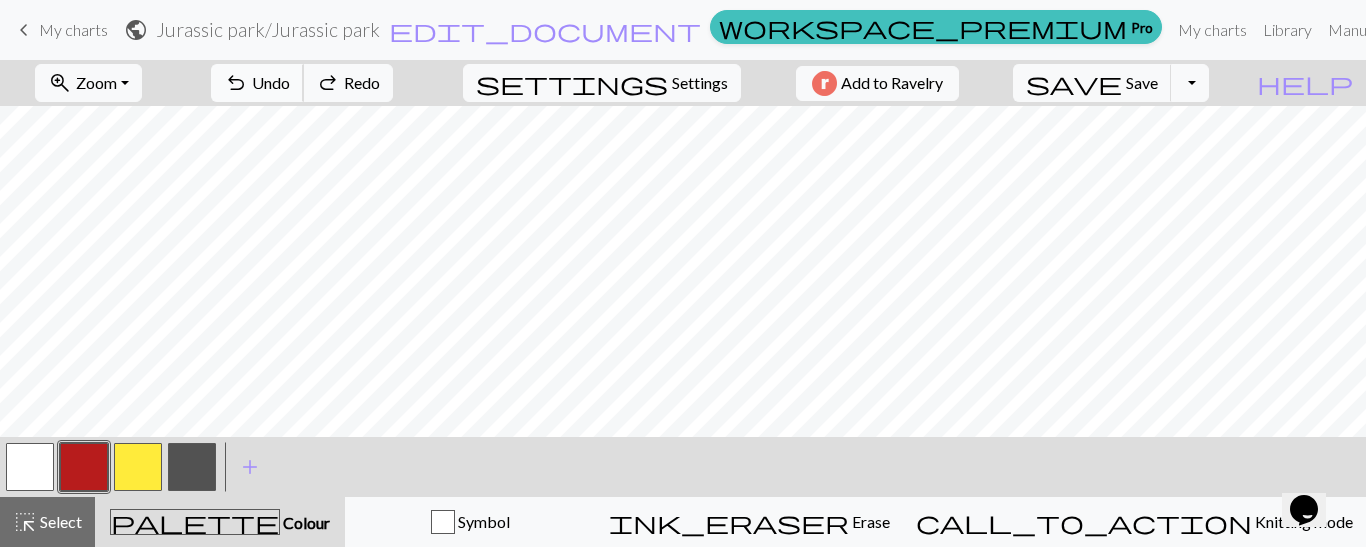 click on "Undo" at bounding box center (271, 82) 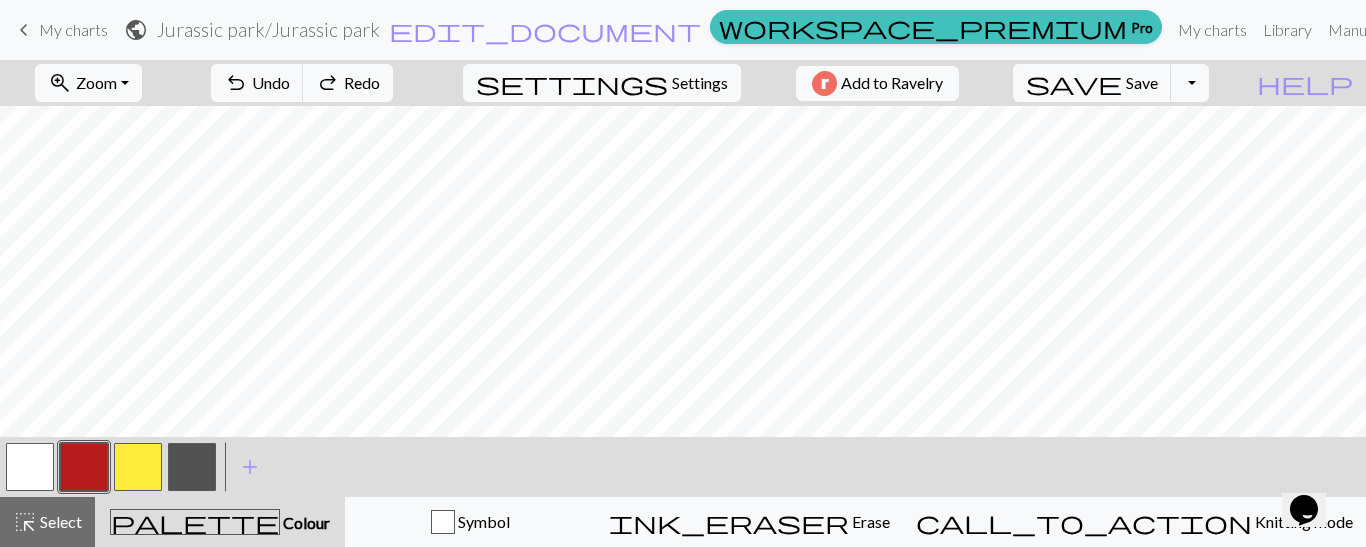 click on "Redo" at bounding box center [362, 82] 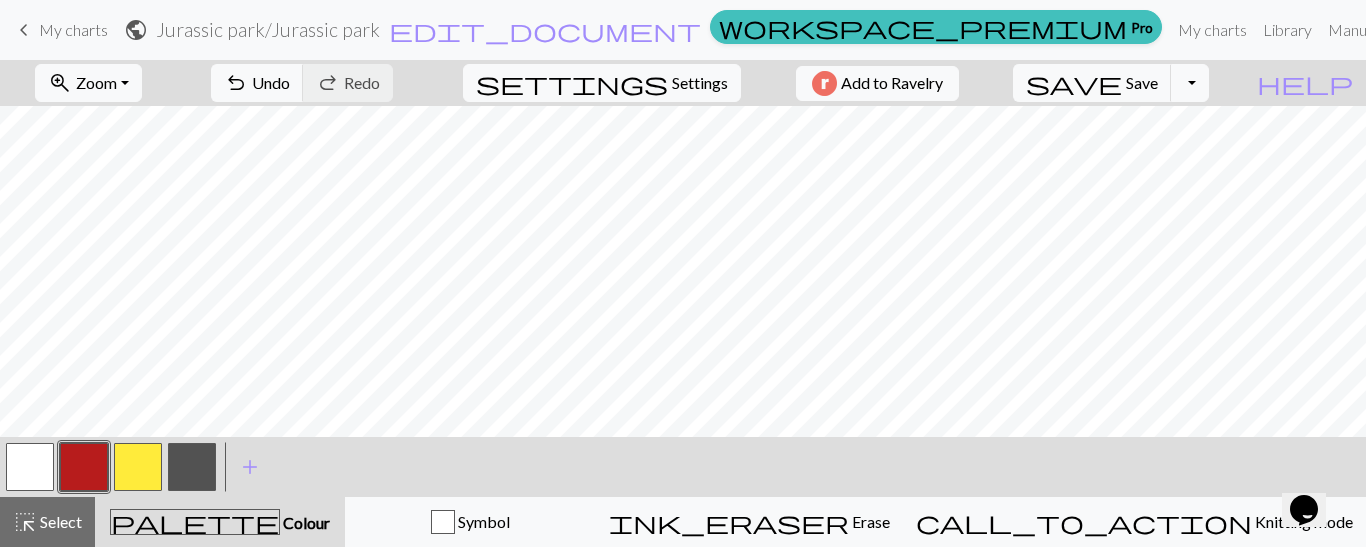 click at bounding box center [192, 467] 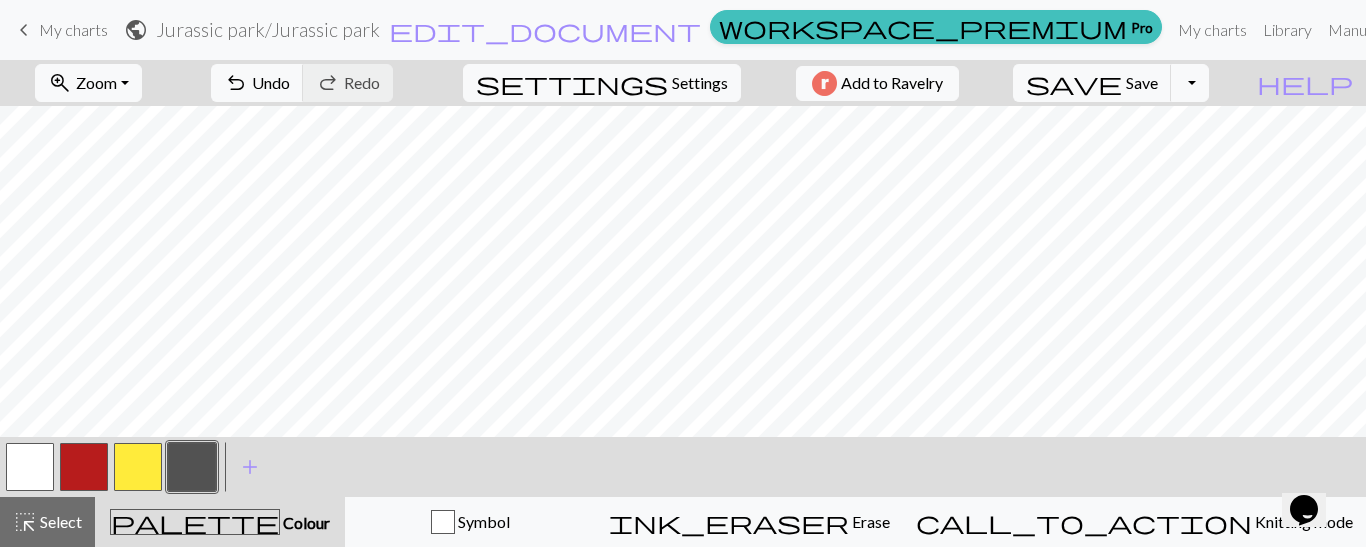 click at bounding box center (84, 467) 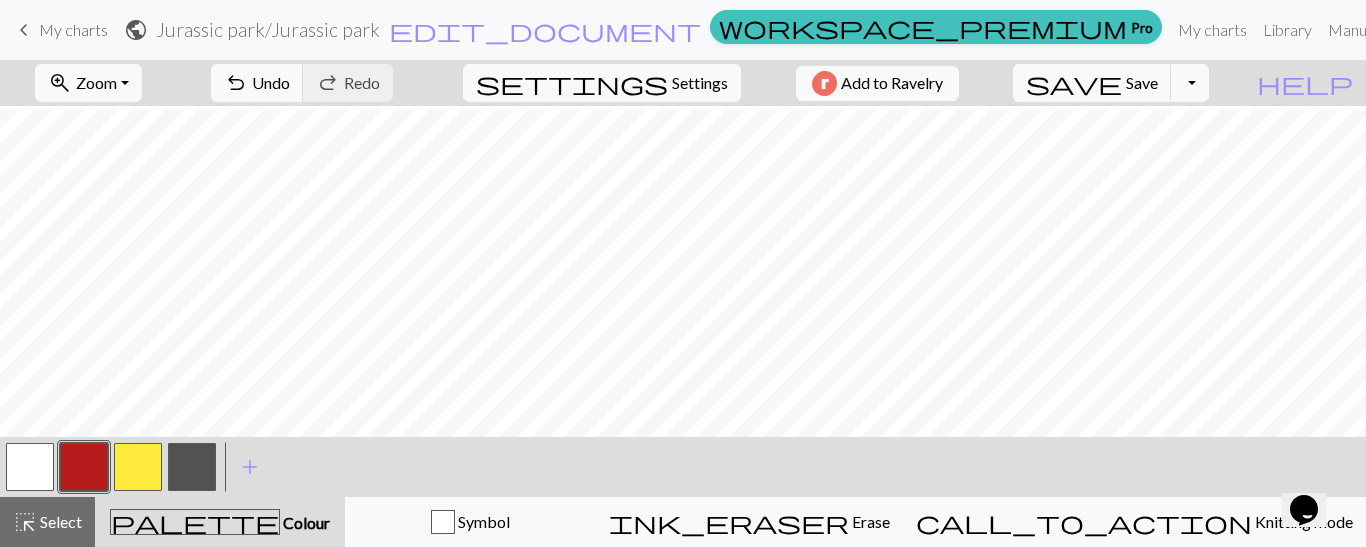 scroll, scrollTop: 248, scrollLeft: 0, axis: vertical 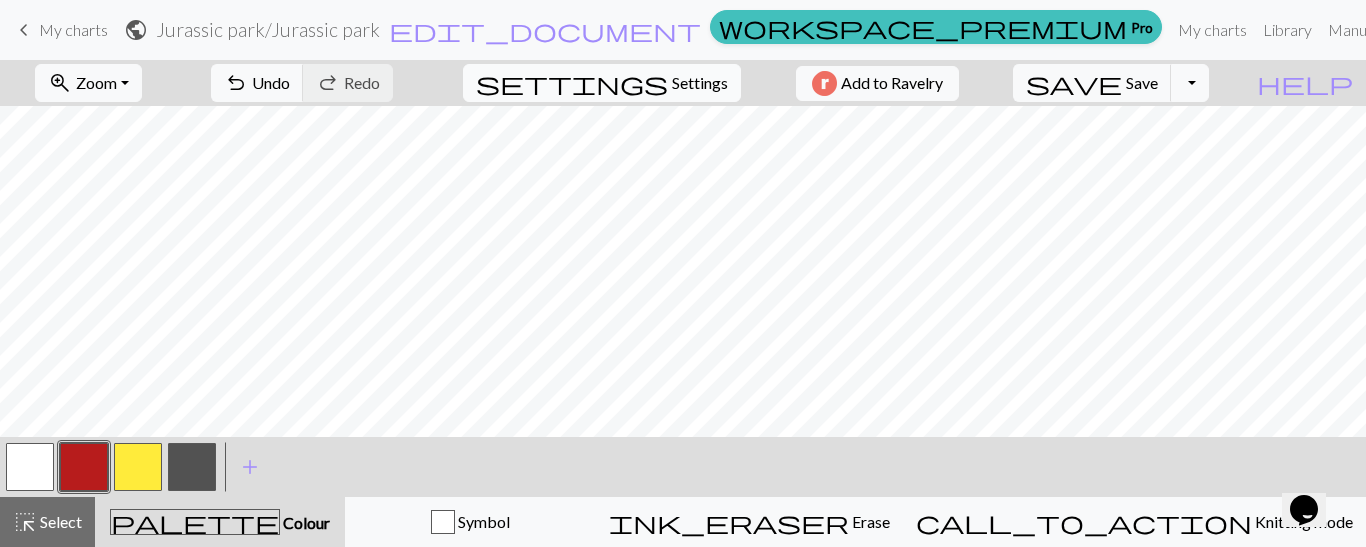 click on "Settings" at bounding box center [700, 83] 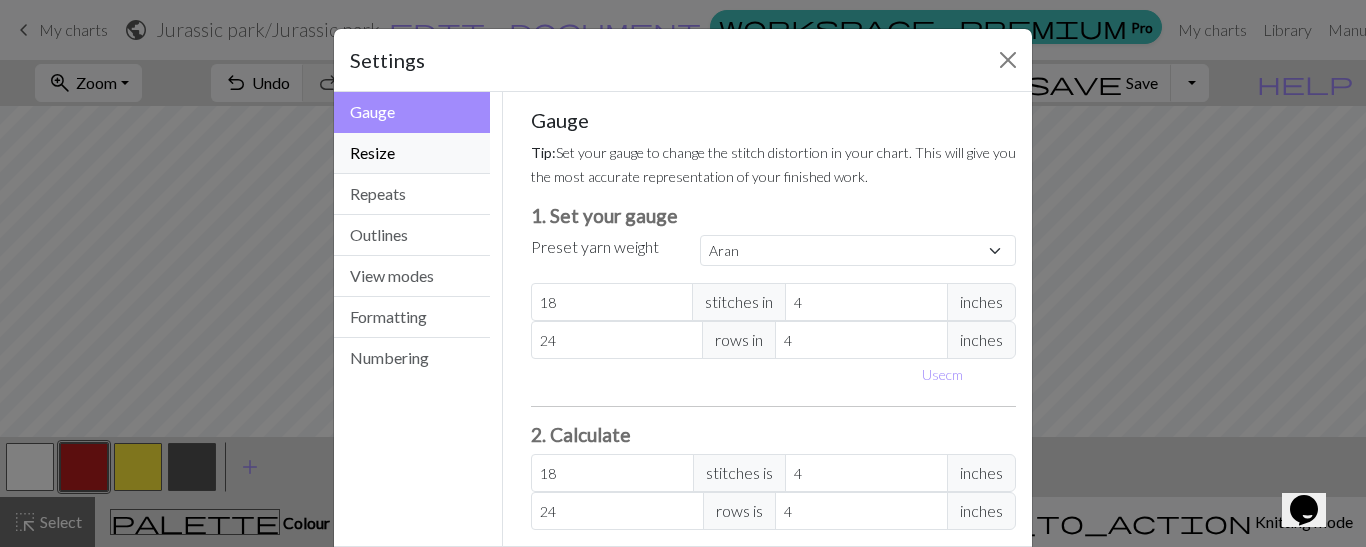 click on "Resize" at bounding box center (412, 153) 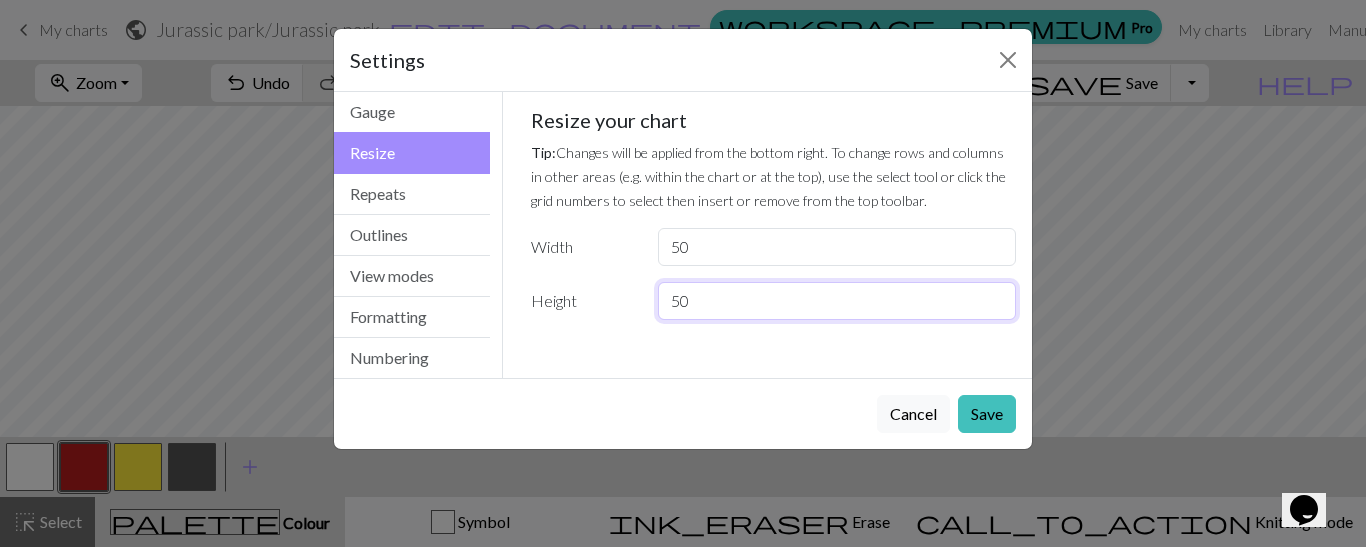 click on "50" at bounding box center (837, 301) 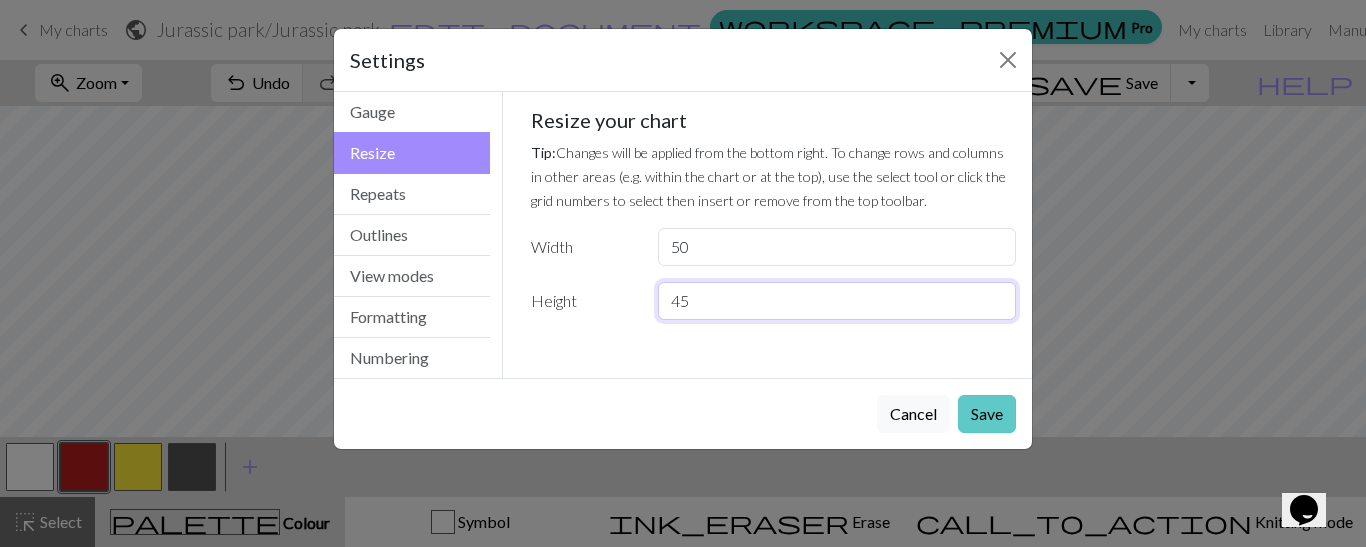 type on "45" 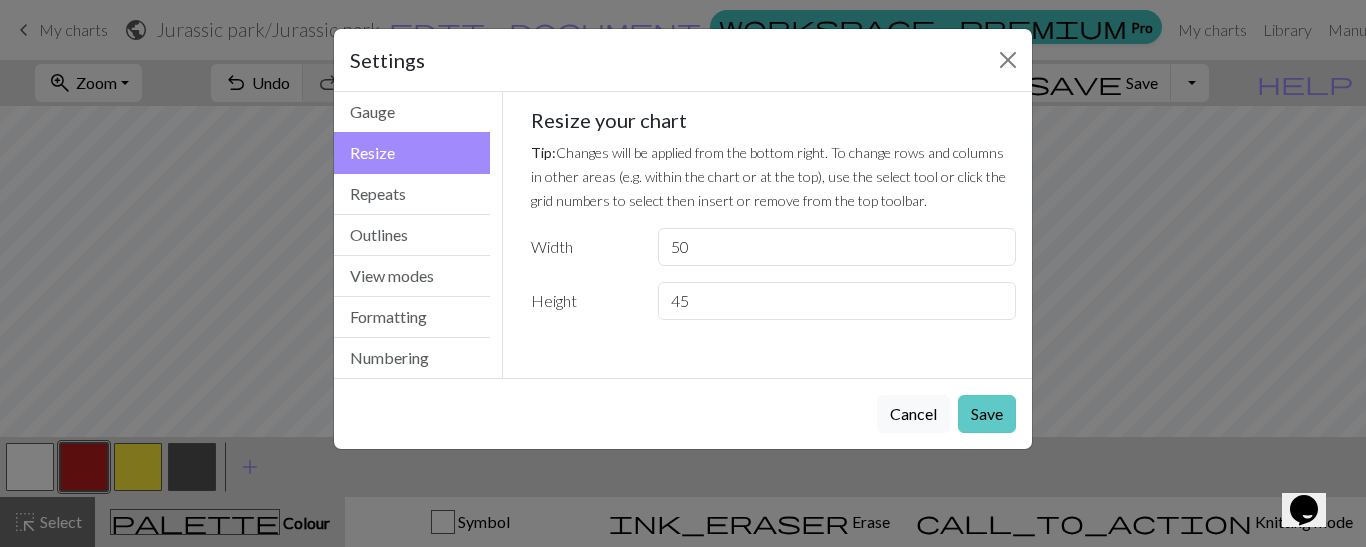 click on "Save" at bounding box center [987, 414] 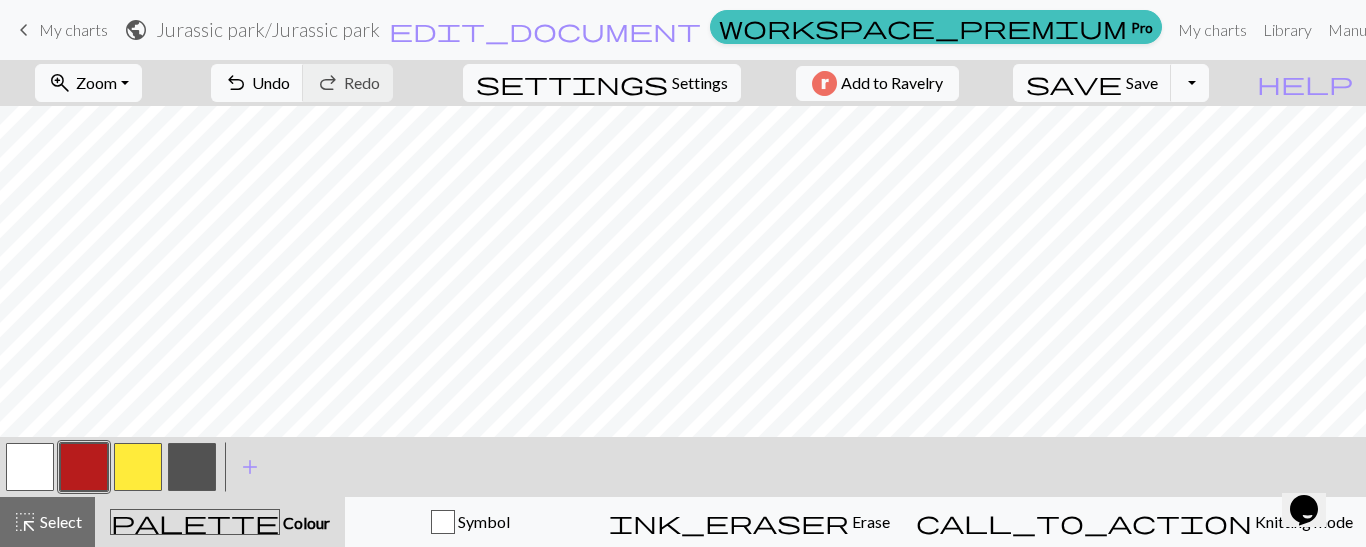 scroll, scrollTop: 409, scrollLeft: 0, axis: vertical 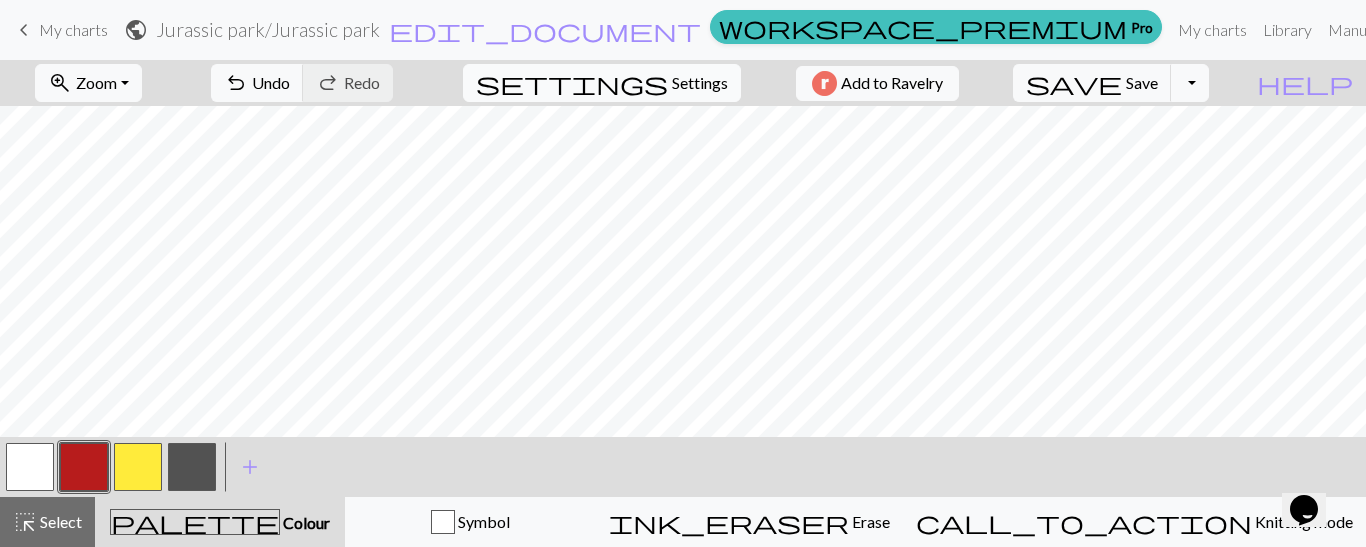 click on "Settings" at bounding box center (700, 83) 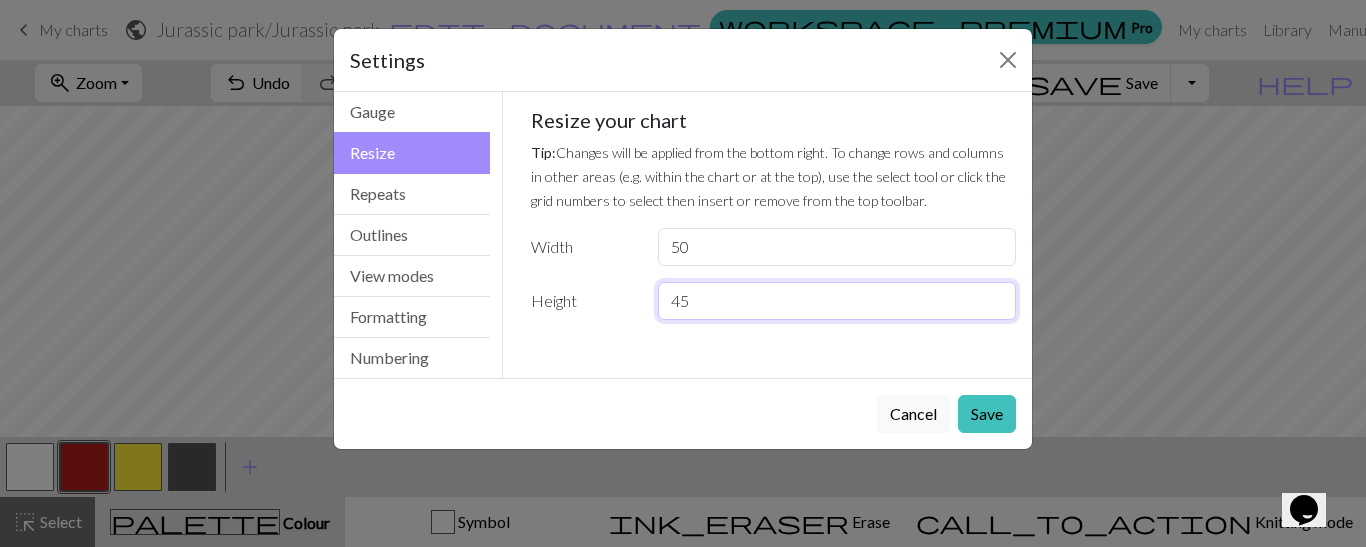 click on "45" at bounding box center (837, 301) 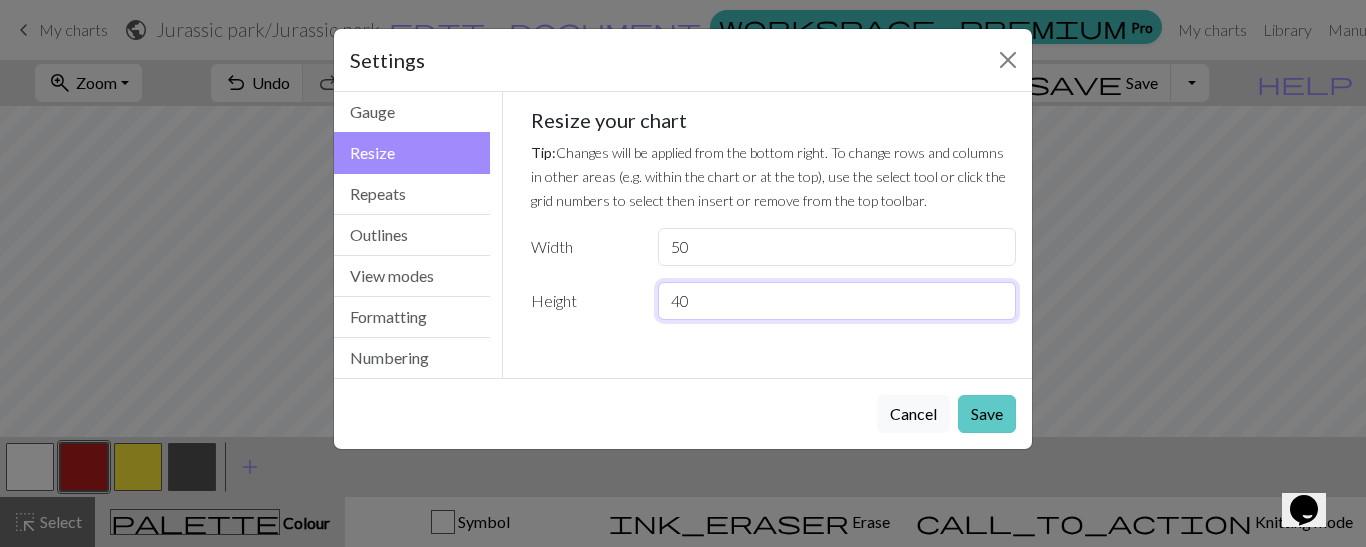 type on "40" 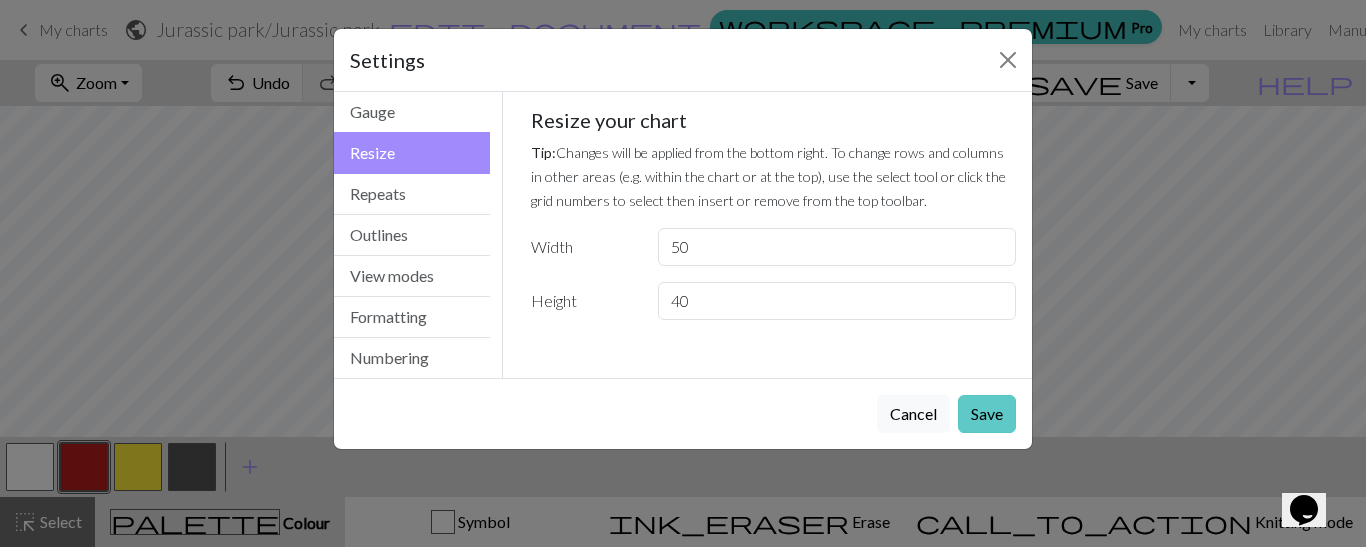 click on "Save" at bounding box center (987, 414) 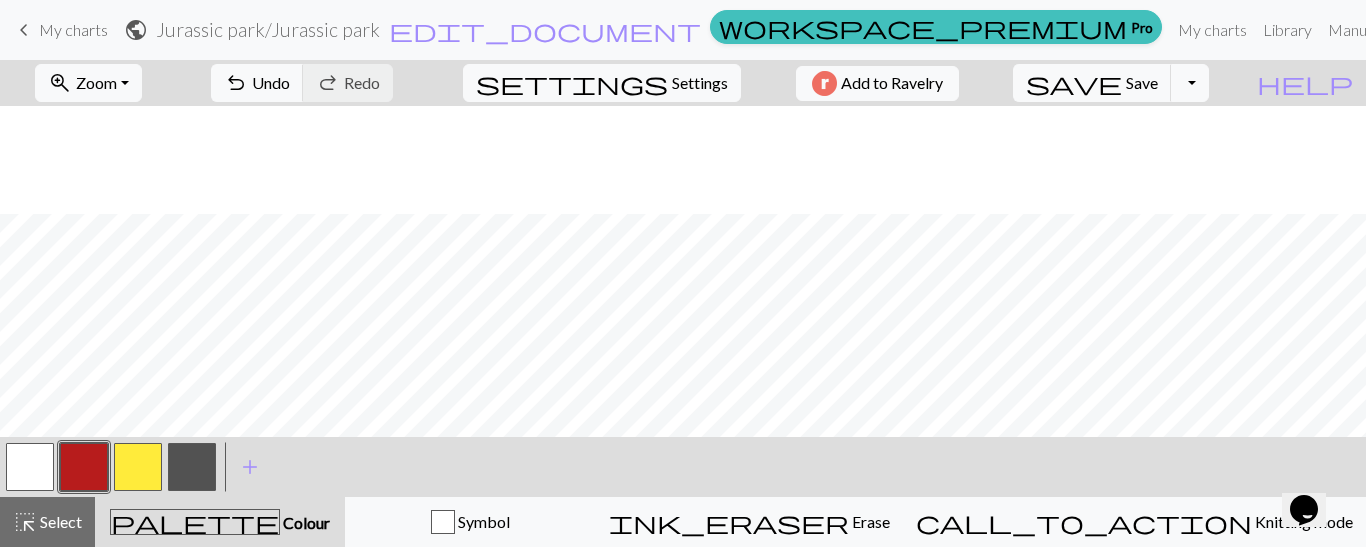 scroll, scrollTop: 574, scrollLeft: 0, axis: vertical 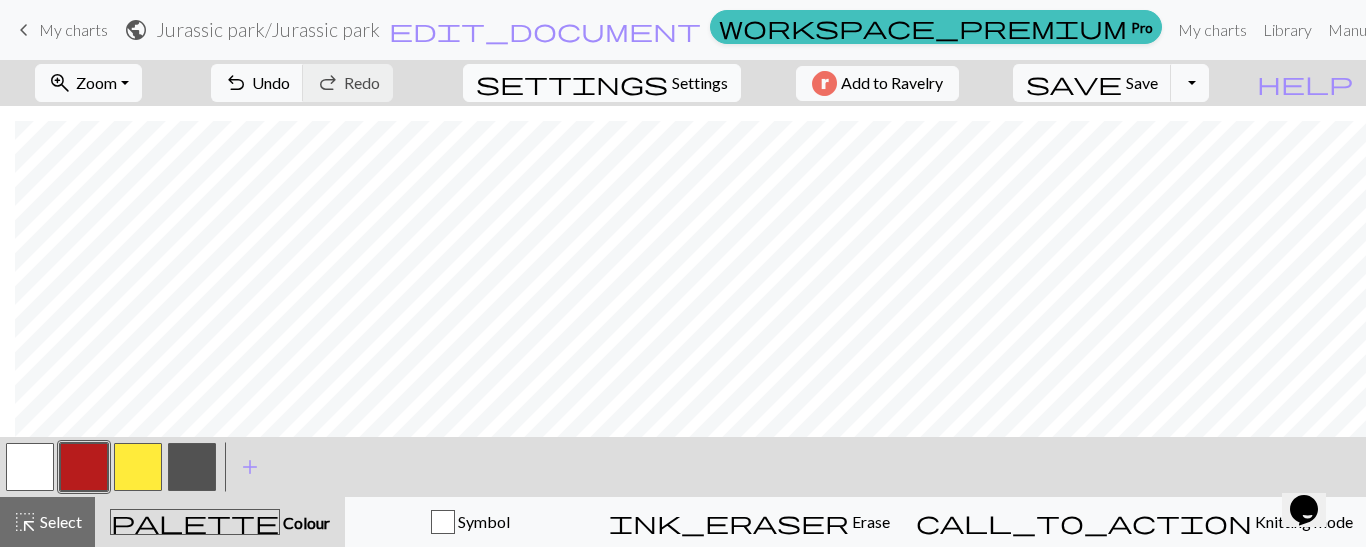 click on "Settings" at bounding box center [700, 83] 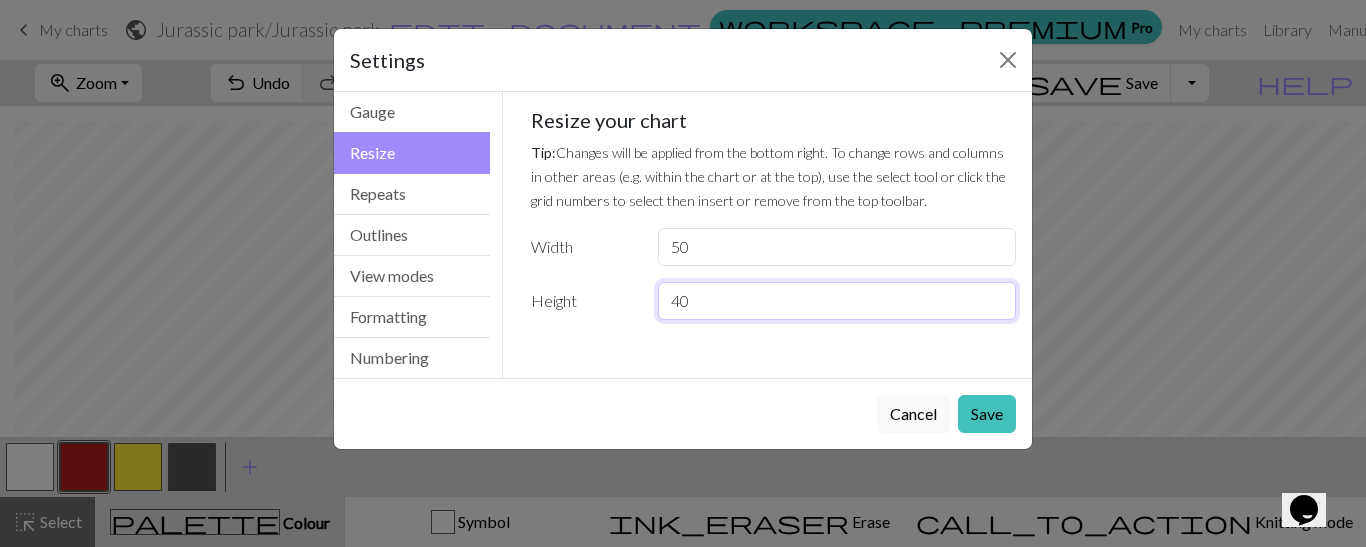 click on "40" at bounding box center (837, 301) 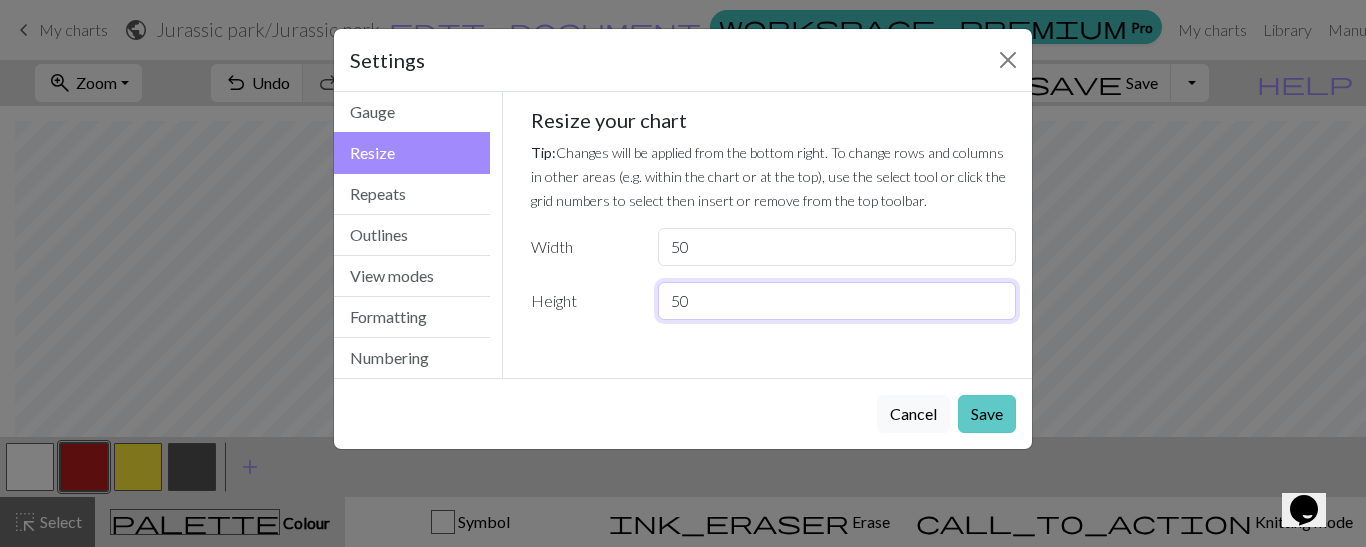 type on "50" 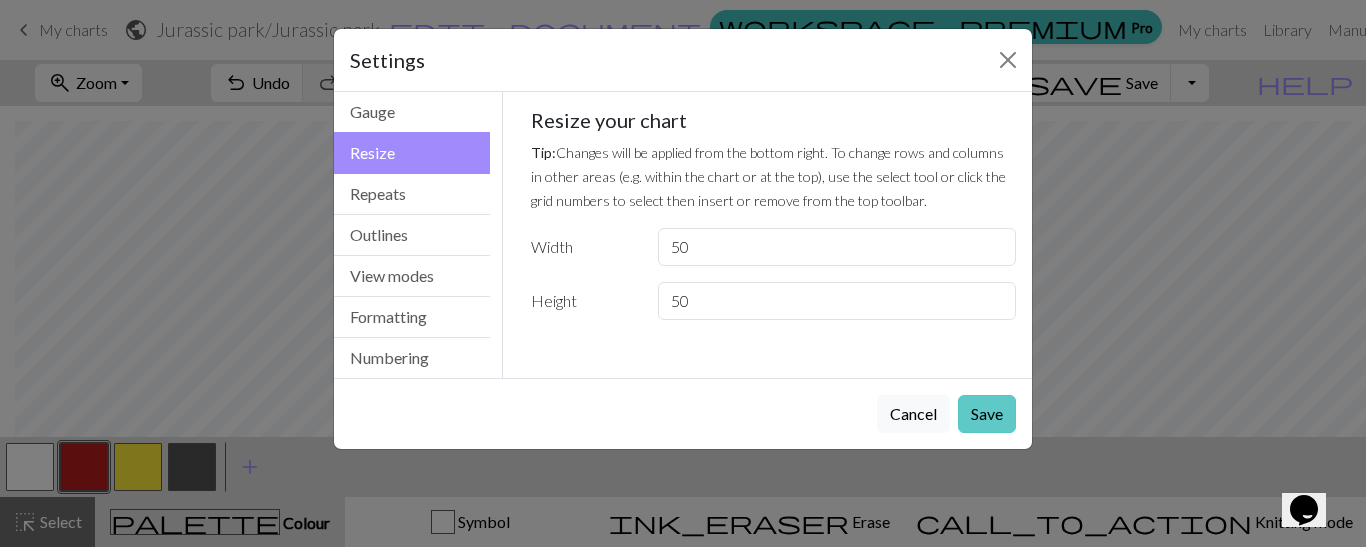 click on "Save" at bounding box center (987, 414) 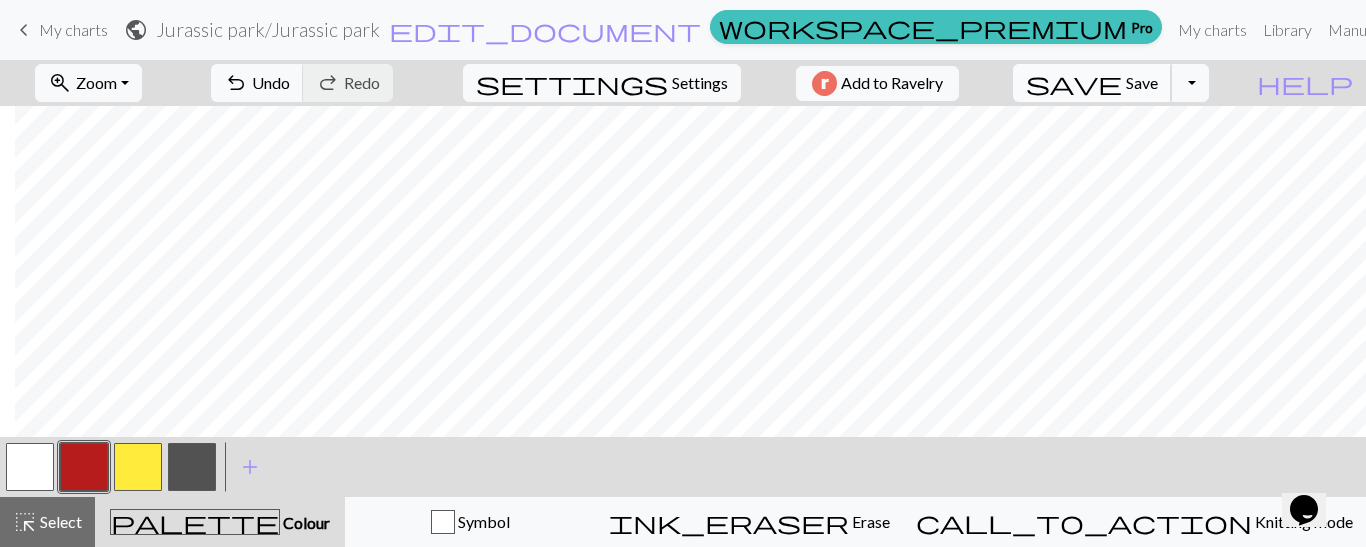 click on "Save" at bounding box center [1142, 82] 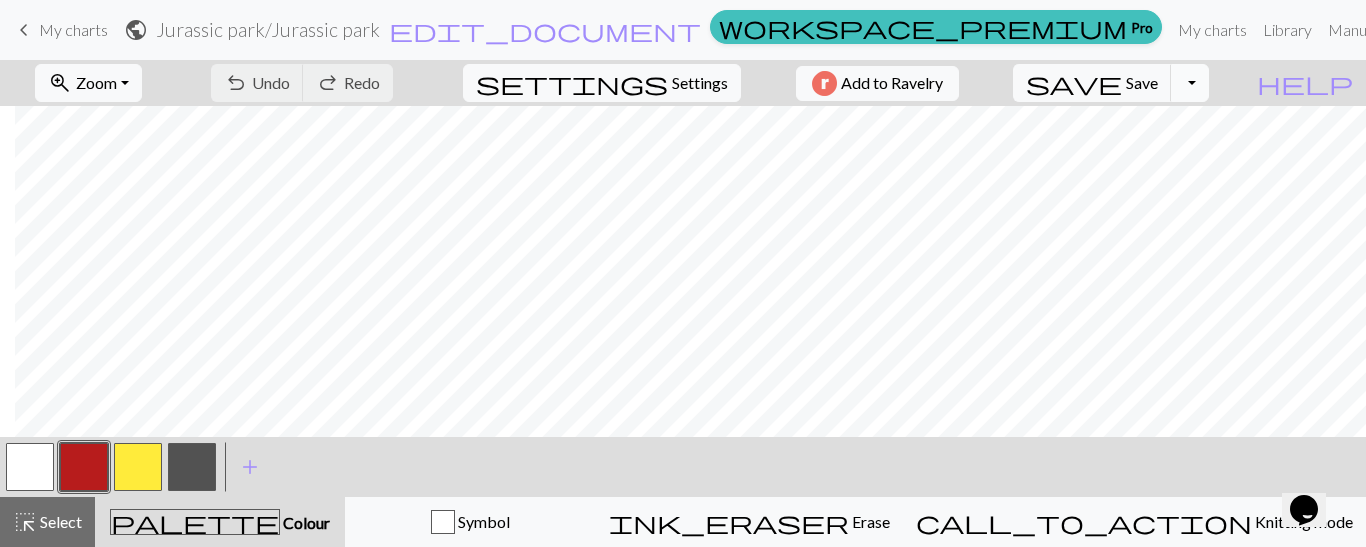 click on "Toggle Dropdown" at bounding box center (1190, 83) 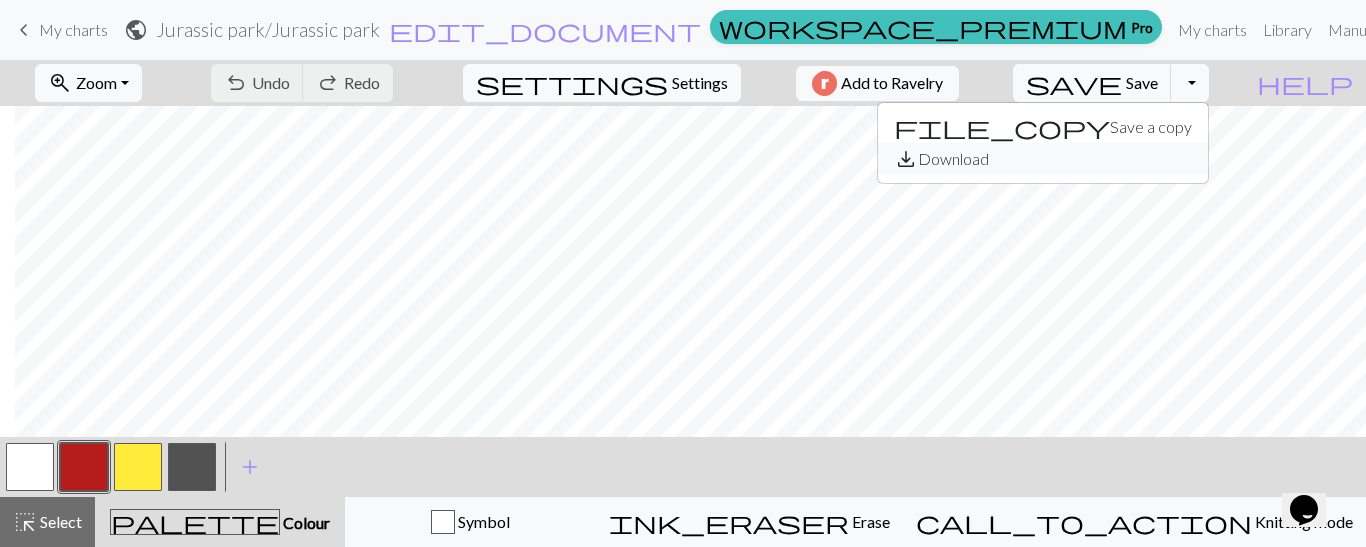 click on "save_alt  Download" at bounding box center (1043, 159) 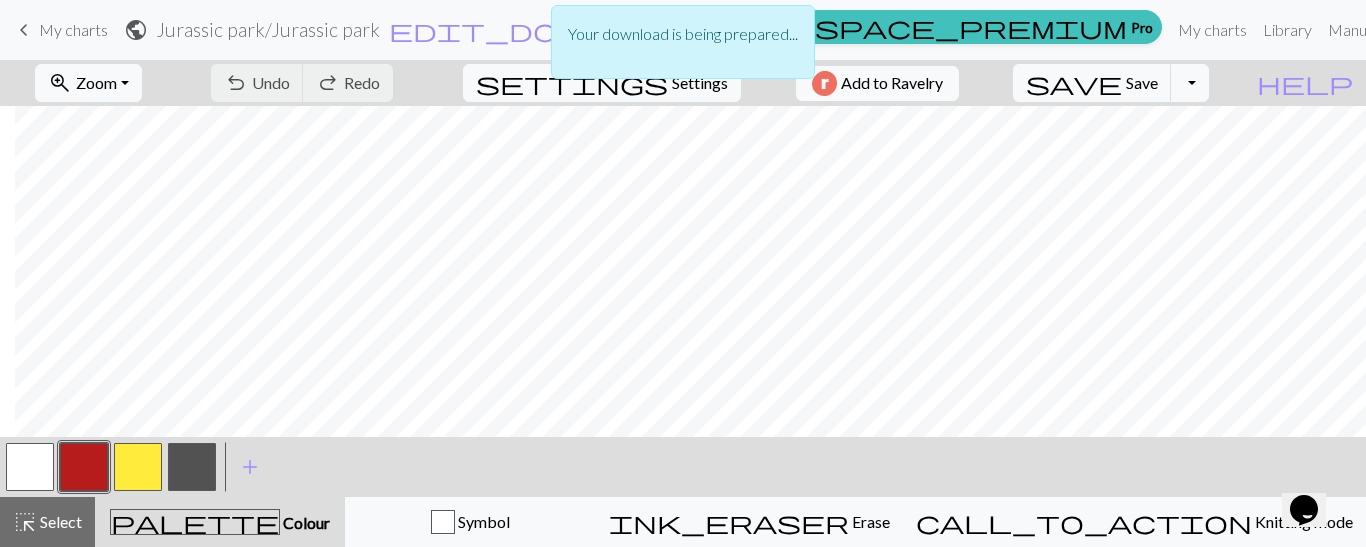 click on "Your download is being prepared..." at bounding box center (683, 47) 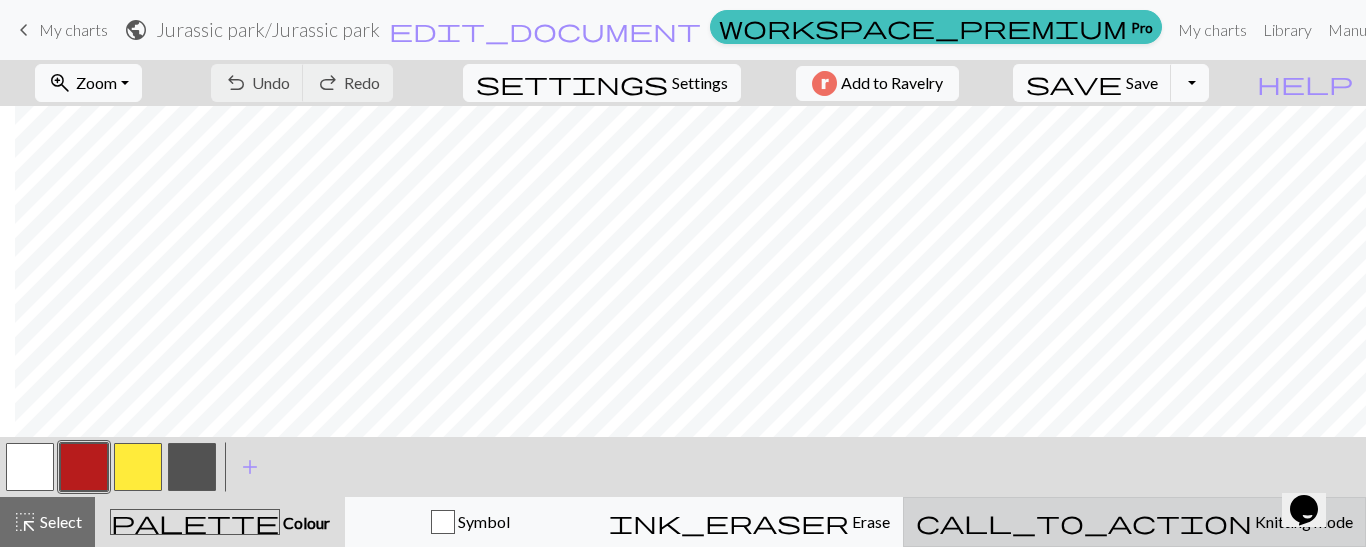 click on "call_to_action   Knitting mode   Knitting mode" at bounding box center (1134, 522) 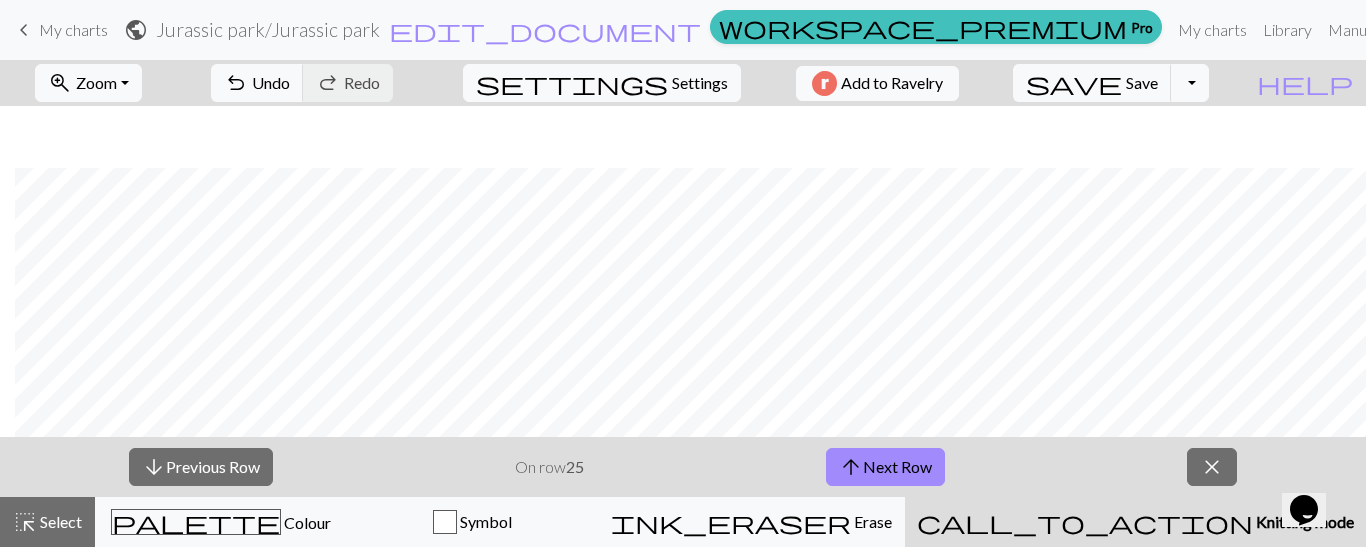 scroll, scrollTop: 757, scrollLeft: 86, axis: both 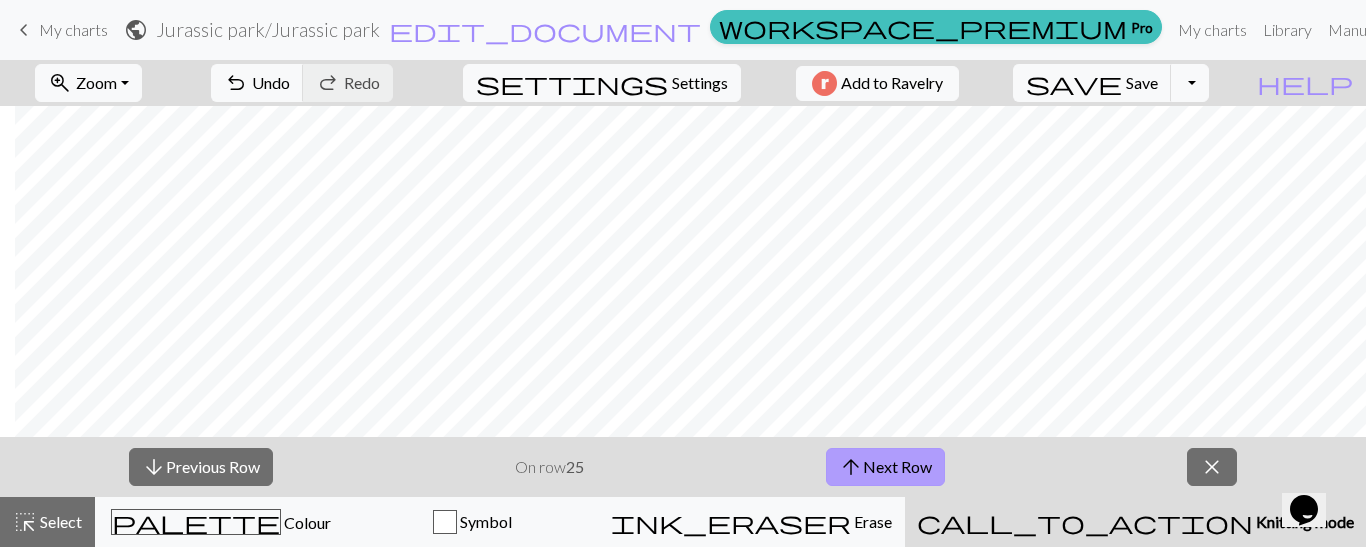 click on "arrow_upward  Next Row" at bounding box center (885, 467) 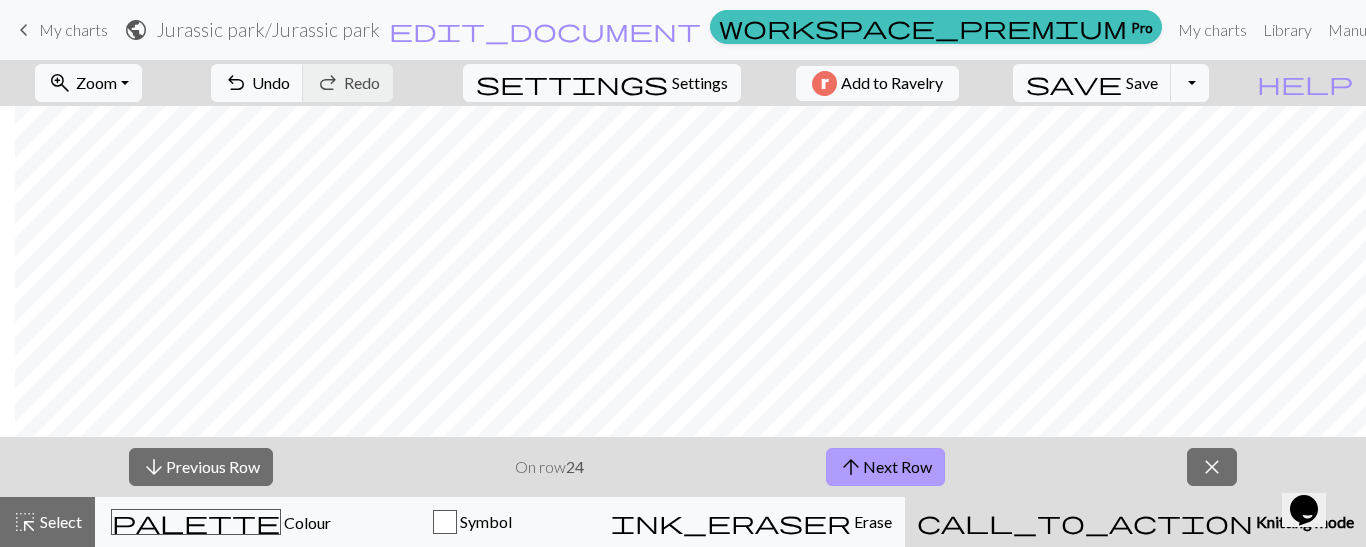 click on "arrow_upward  Next Row" at bounding box center (885, 467) 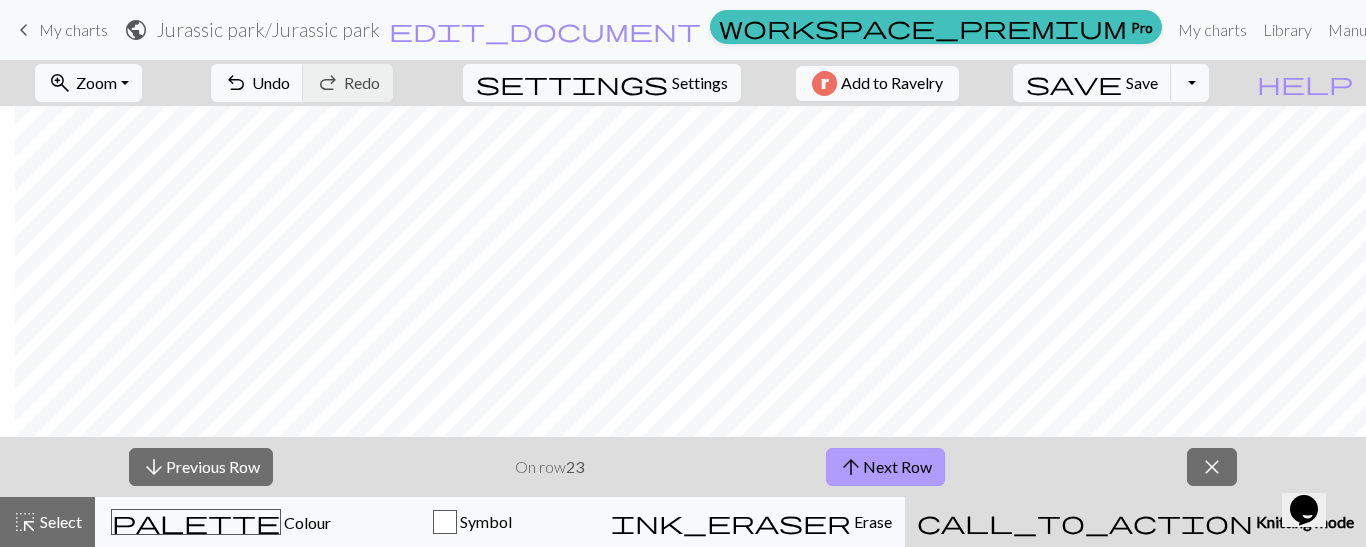 click on "arrow_upward  Next Row" at bounding box center (885, 467) 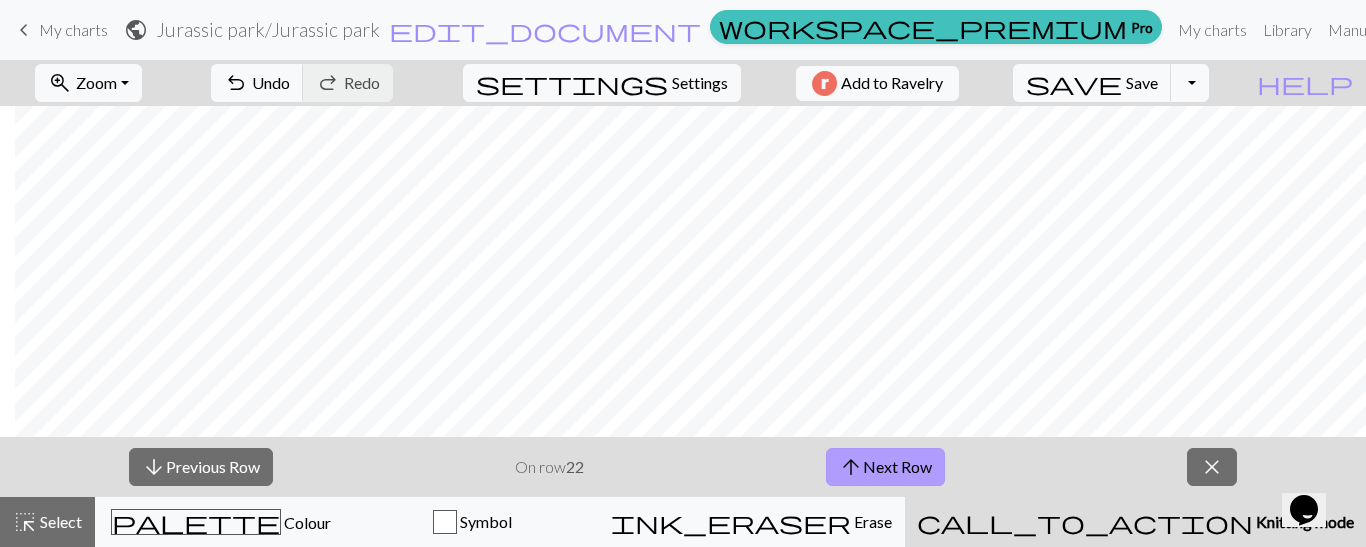 type 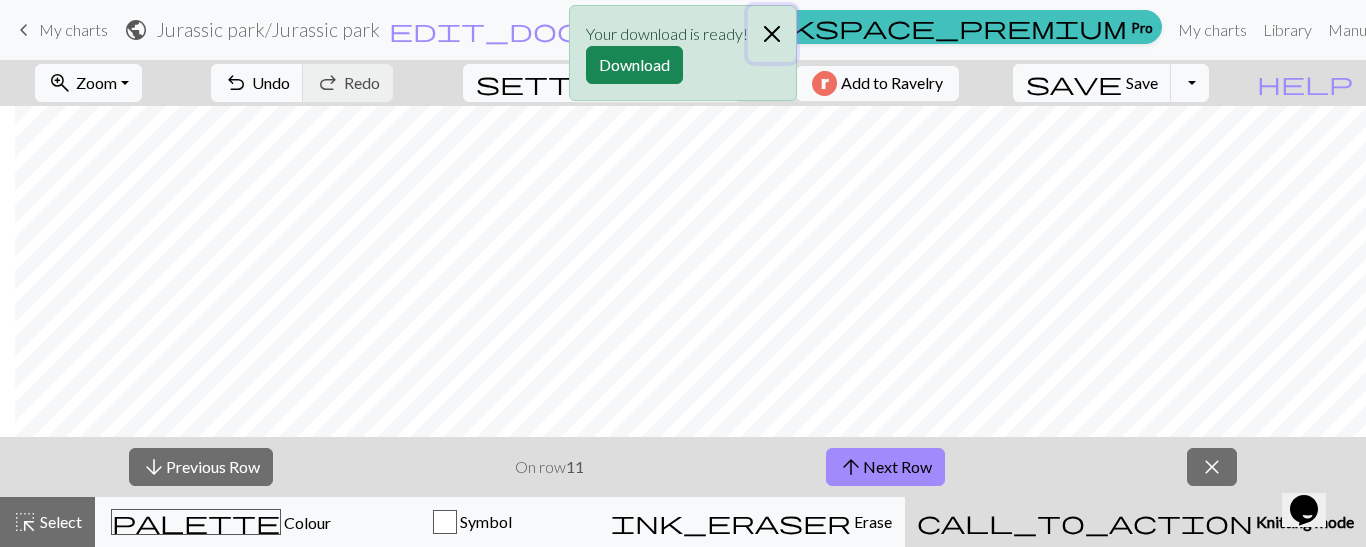 click at bounding box center [772, 34] 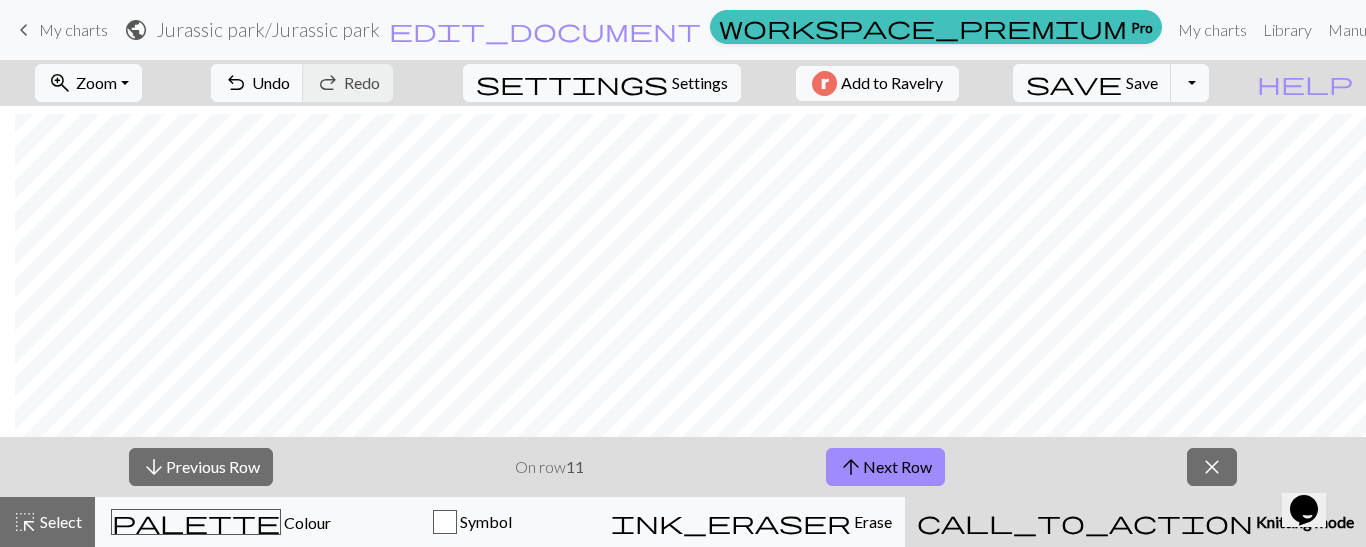 scroll, scrollTop: 774, scrollLeft: 86, axis: both 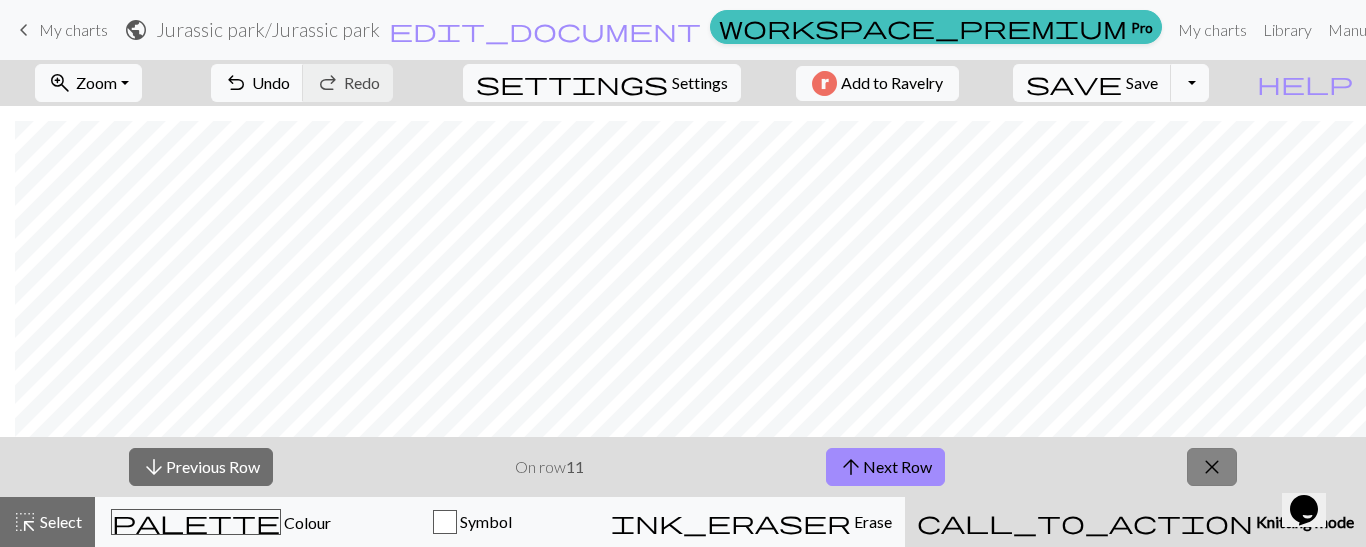 click on "close" at bounding box center (1212, 467) 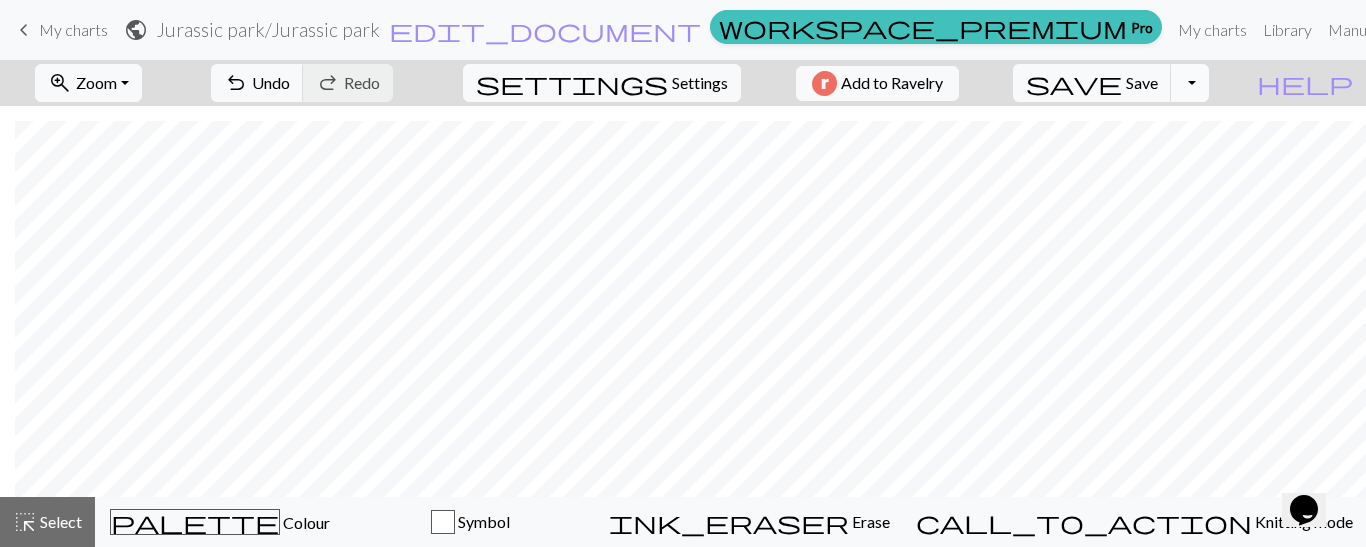 click on "Toggle Dropdown" at bounding box center (1190, 83) 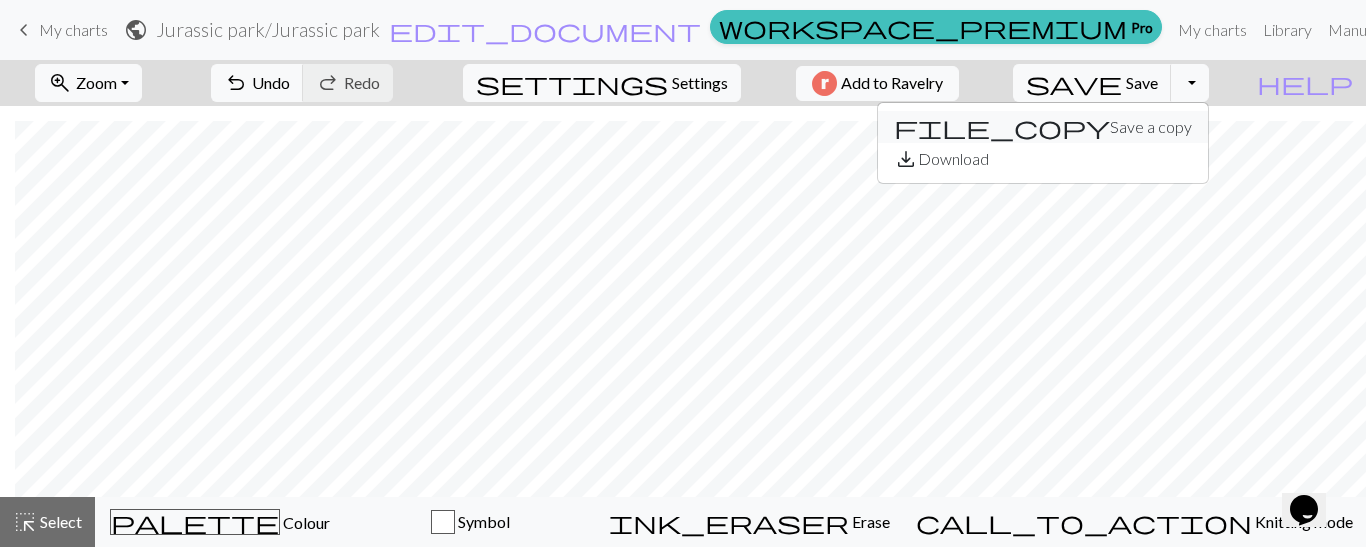 click on "file_copy  Save a copy" at bounding box center [1043, 127] 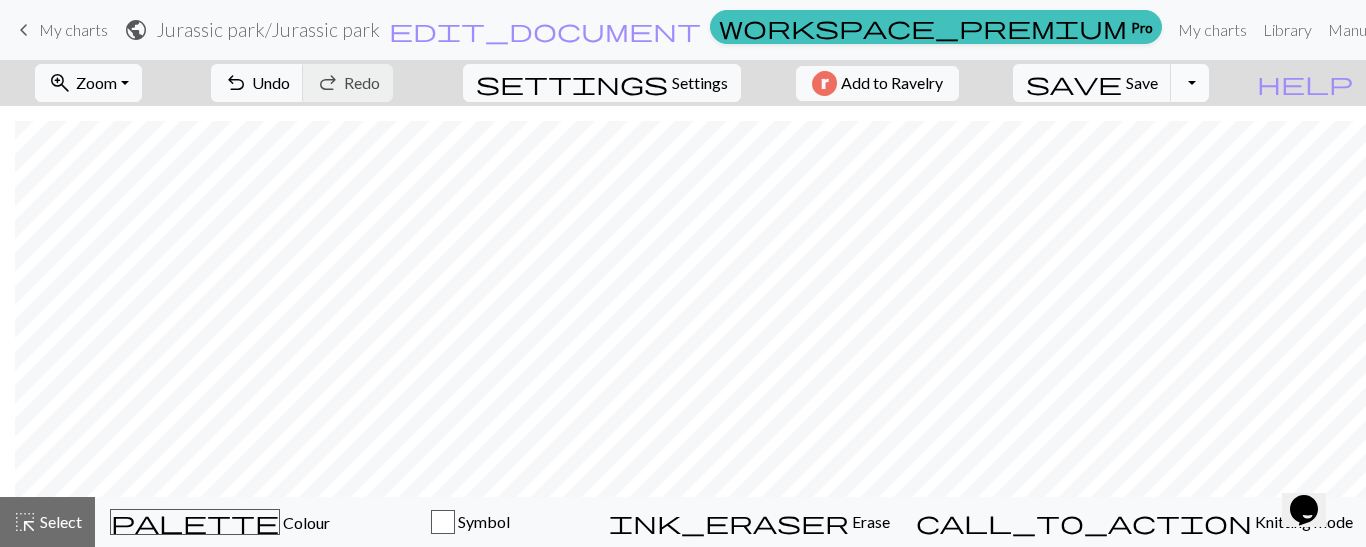 click on "Toggle Dropdown" at bounding box center (1190, 83) 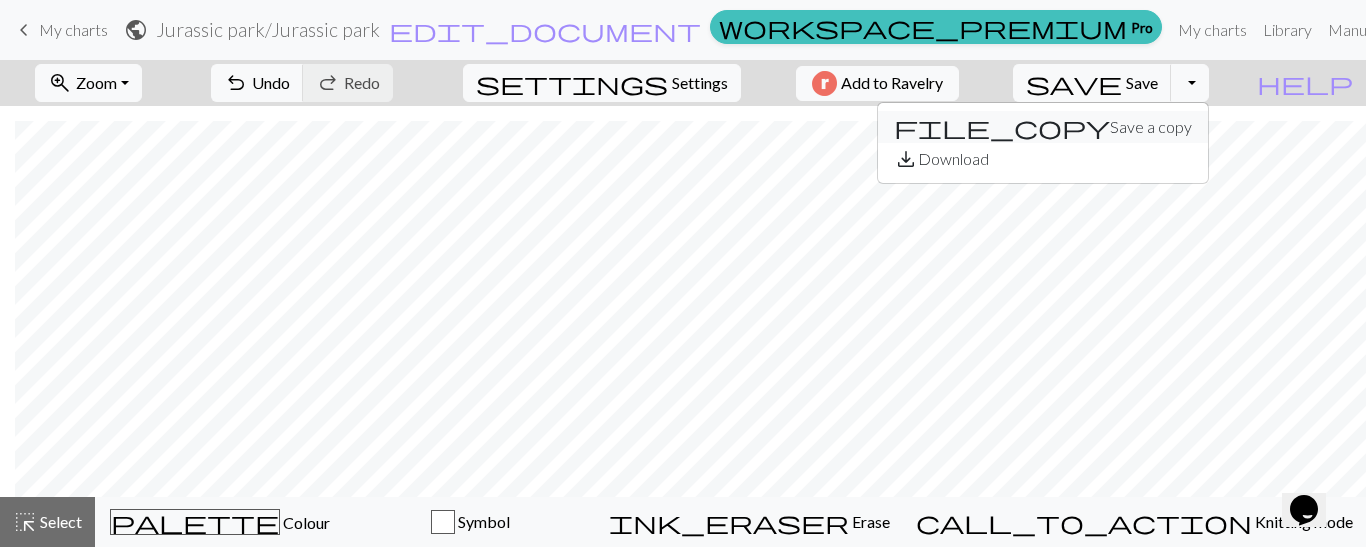 click on "file_copy  Save a copy" at bounding box center (1043, 127) 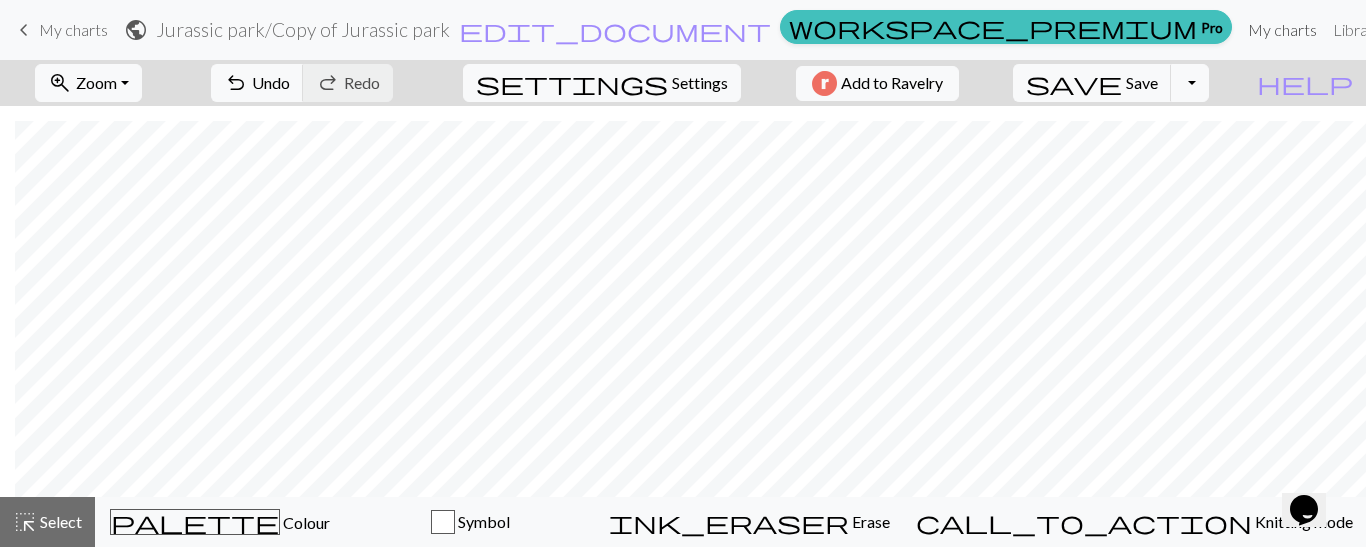 click on "My charts" at bounding box center [1282, 30] 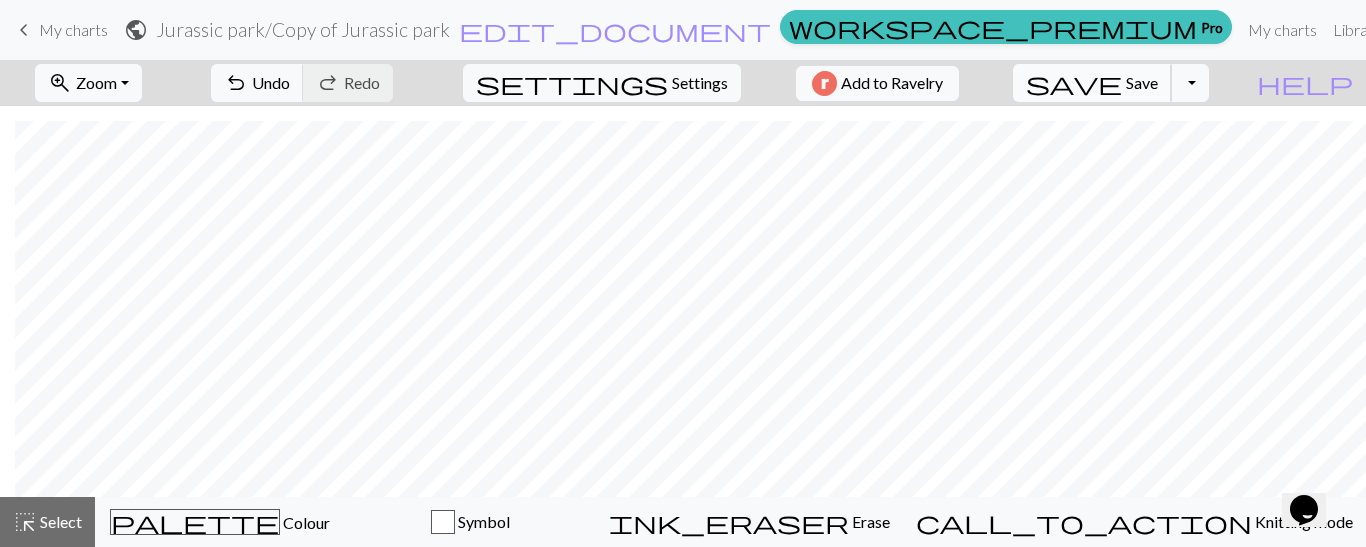 click on "Save" at bounding box center [1142, 82] 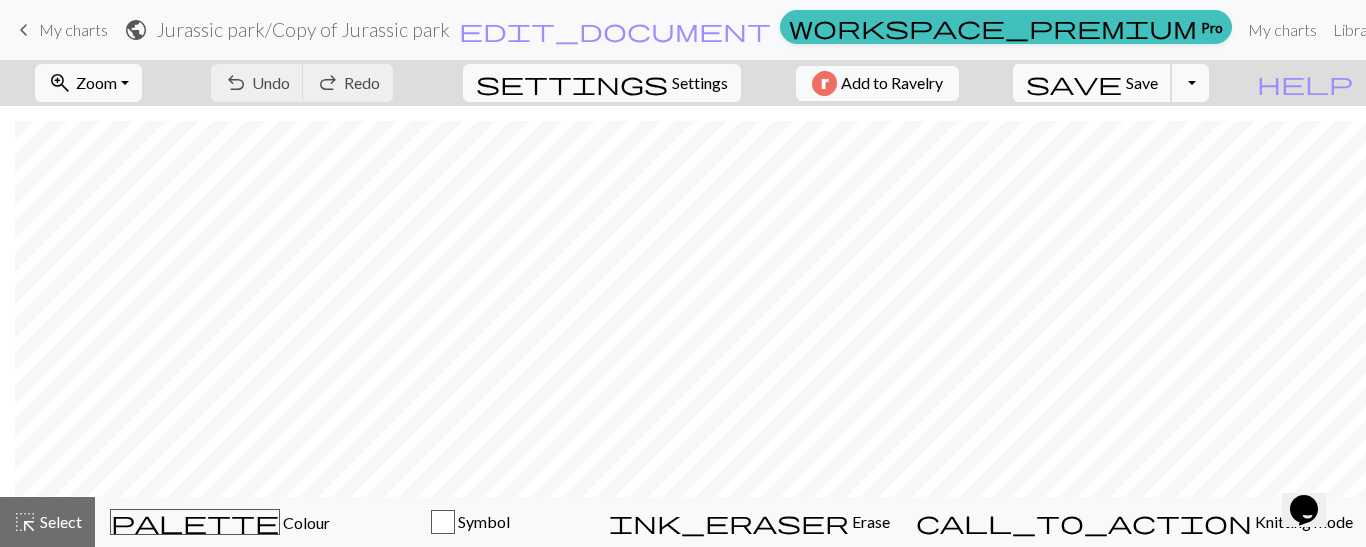 click on "Save" at bounding box center [1142, 82] 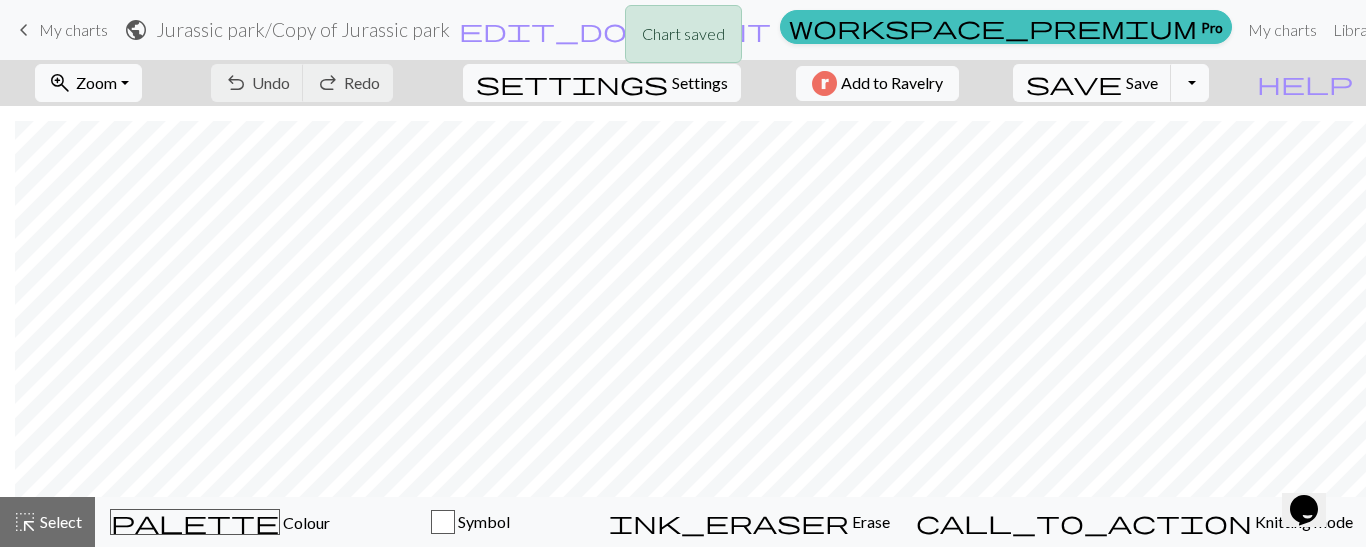 click on "Chart saved" at bounding box center (683, 39) 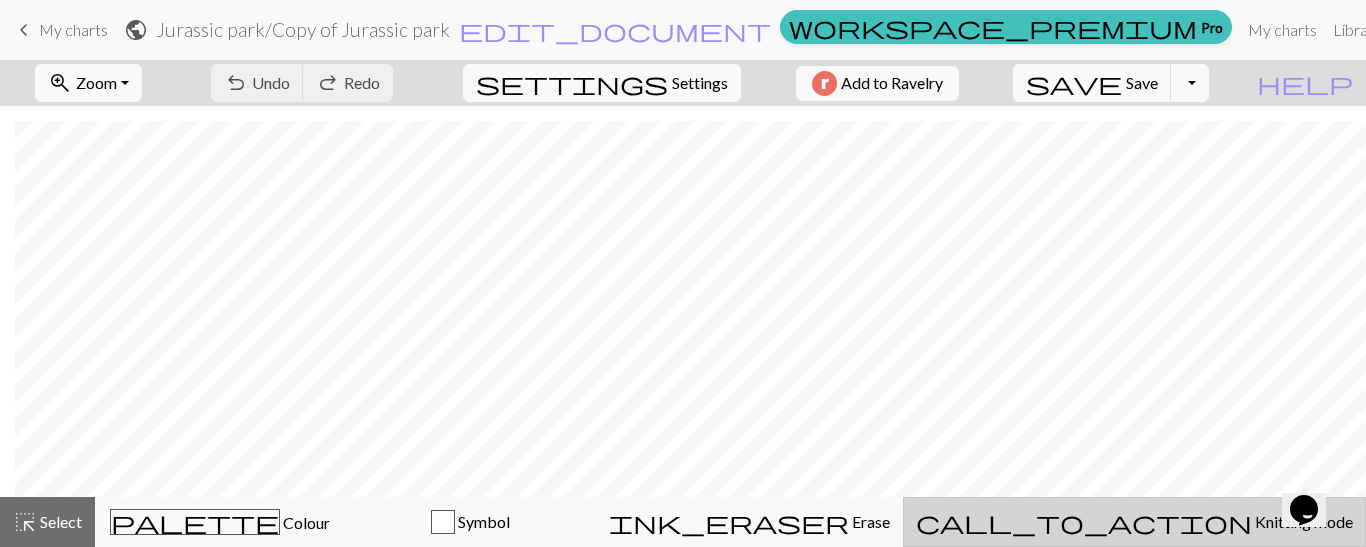 click on "call_to_action" at bounding box center [1084, 522] 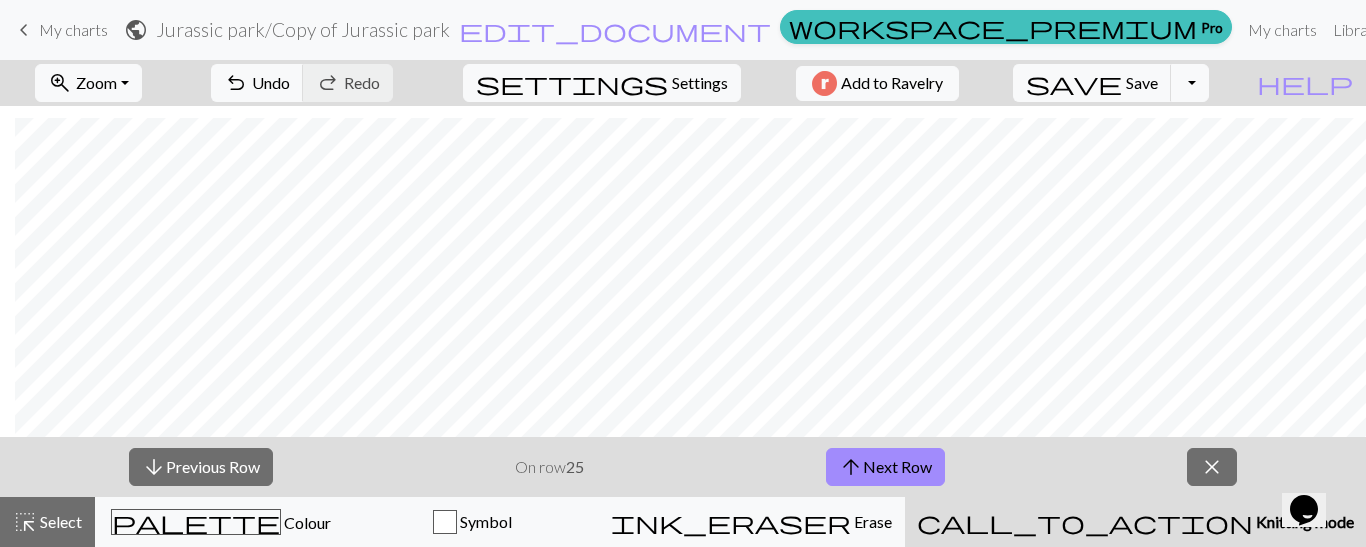 scroll, scrollTop: 774, scrollLeft: 86, axis: both 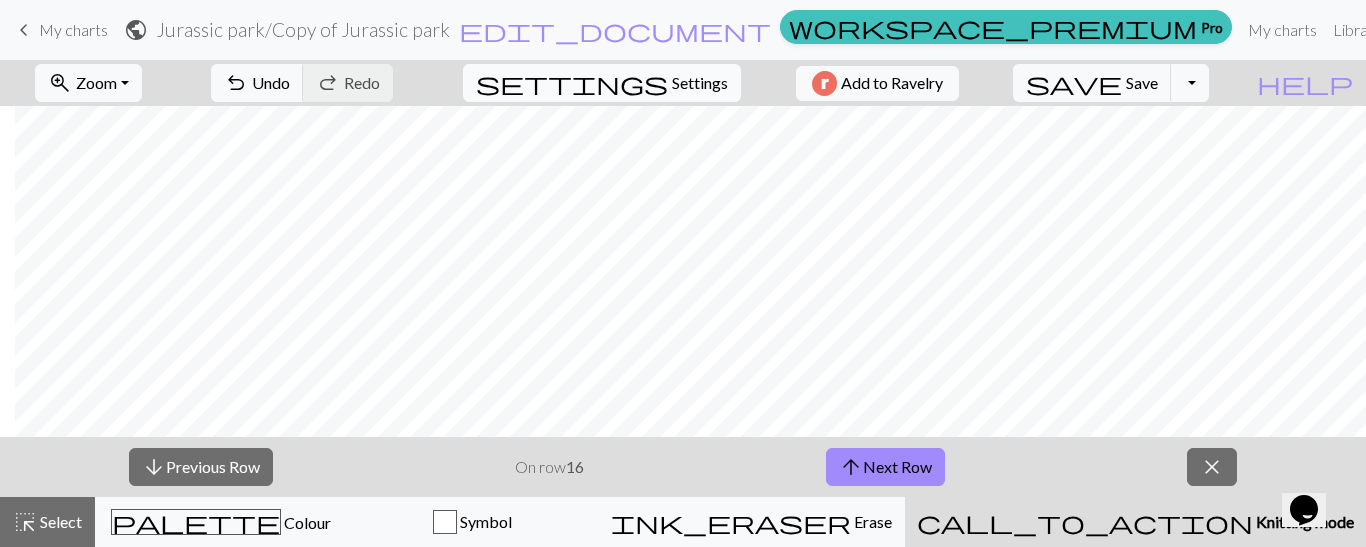 click on "Settings" at bounding box center (700, 83) 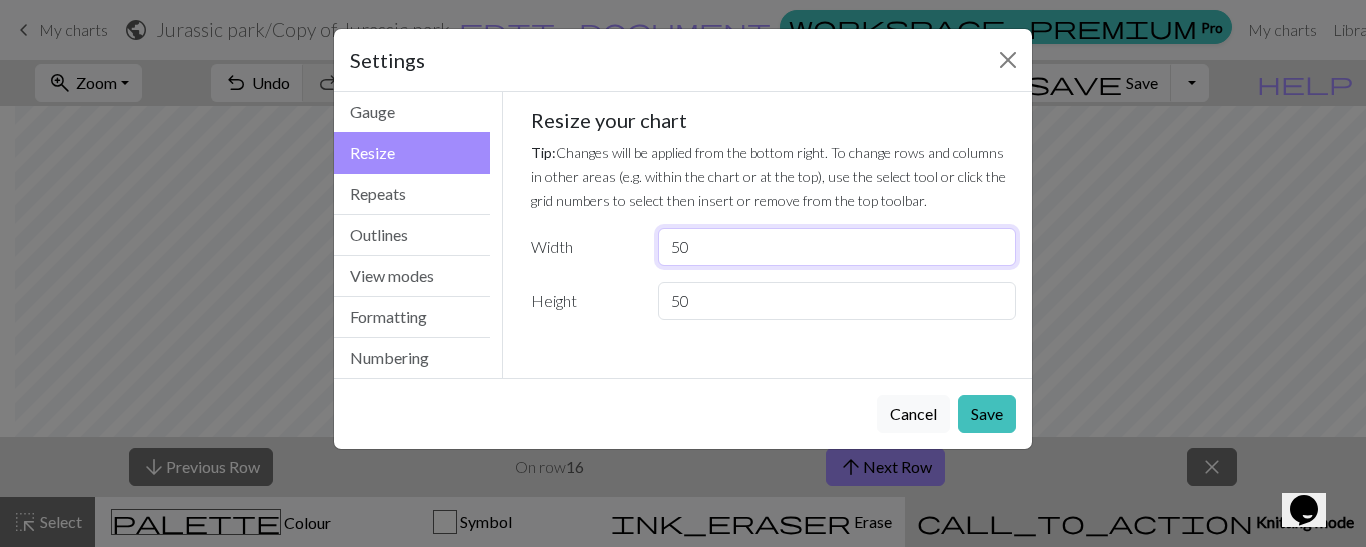 click on "50" at bounding box center [837, 247] 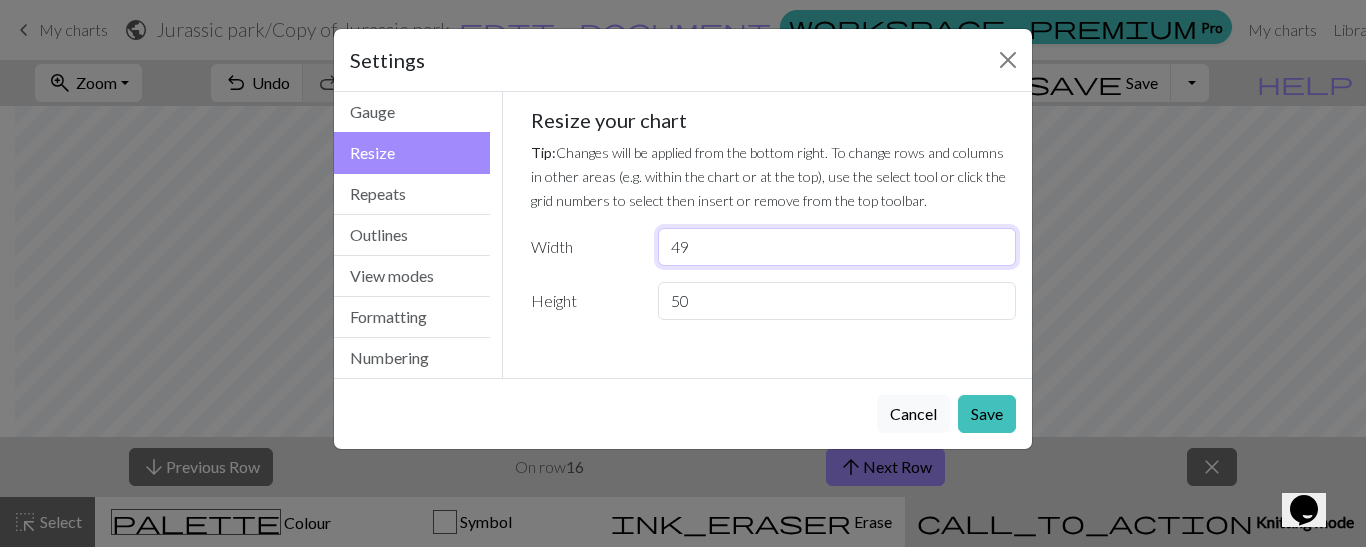type on "49" 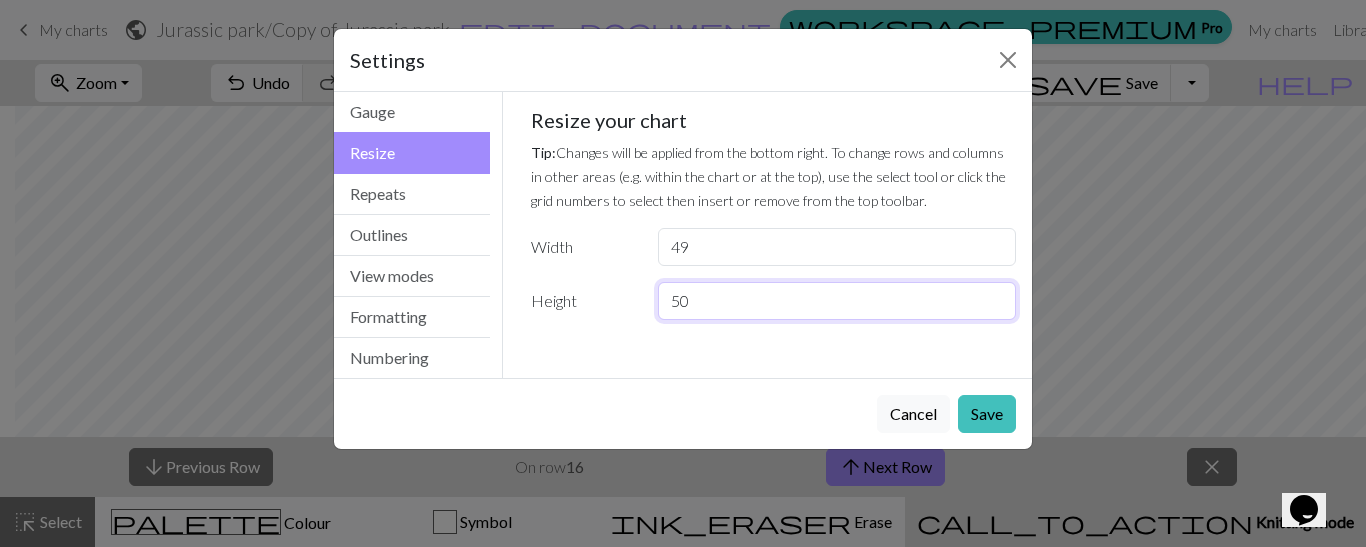 click on "50" at bounding box center [837, 301] 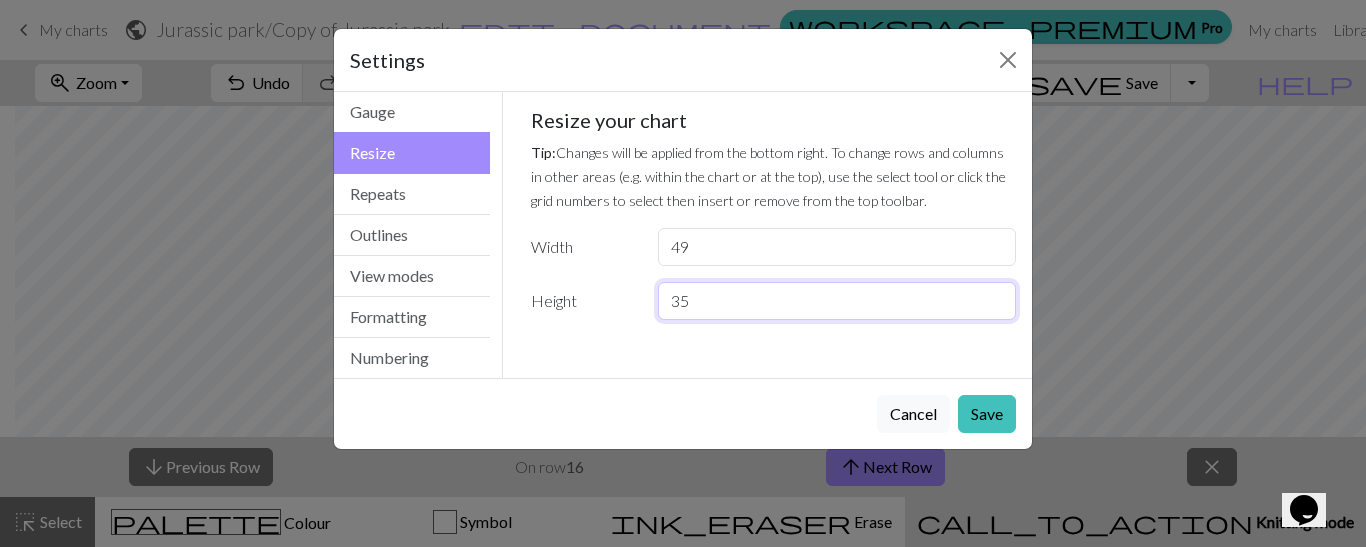 type on "35" 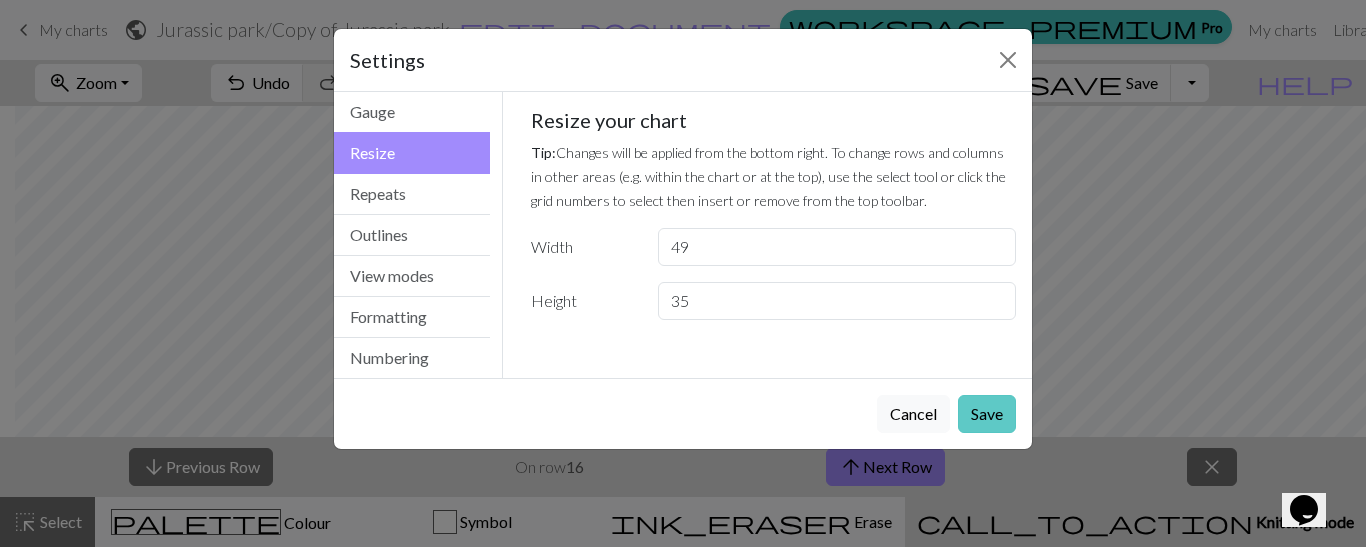 click on "Save" at bounding box center (987, 414) 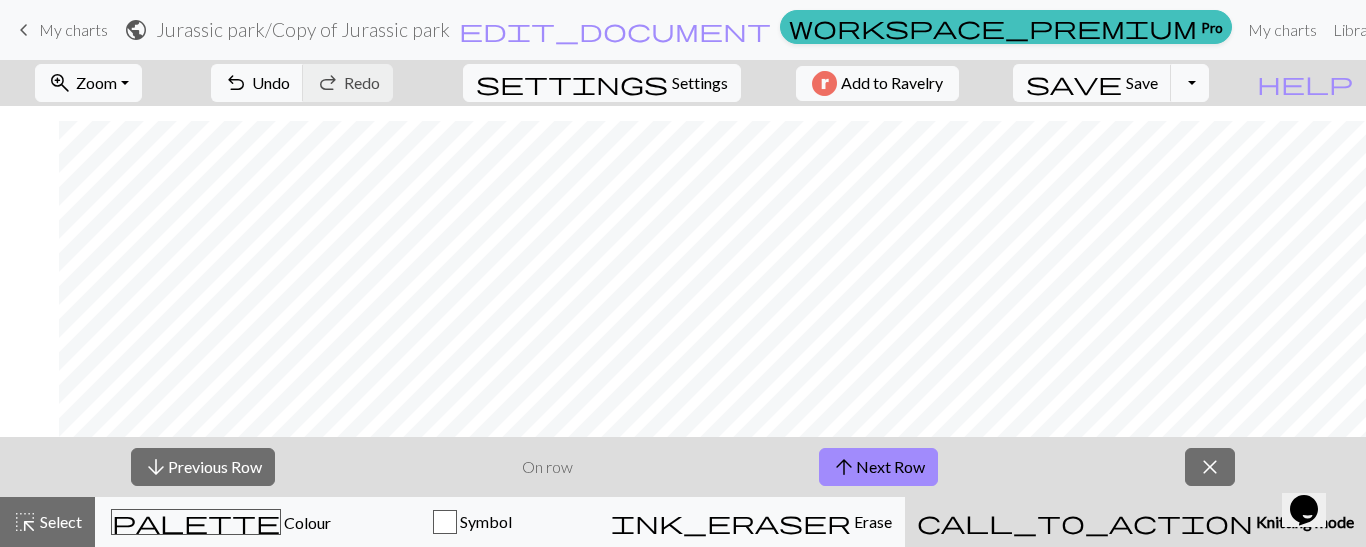 scroll, scrollTop: 474, scrollLeft: 59, axis: both 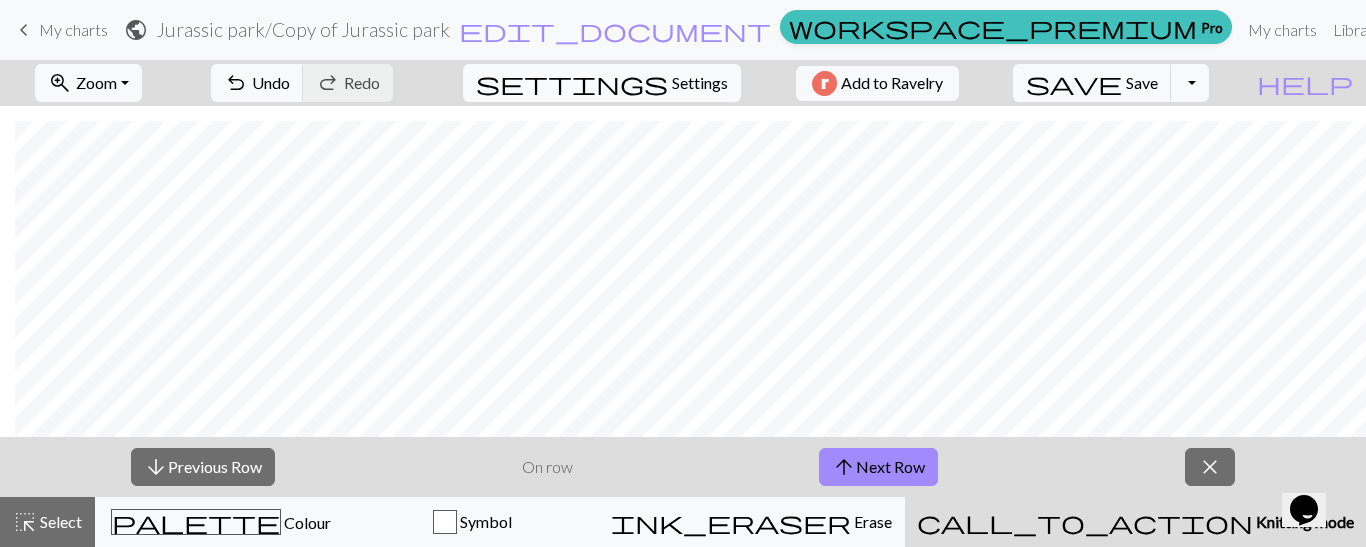 click on "Settings" at bounding box center (700, 83) 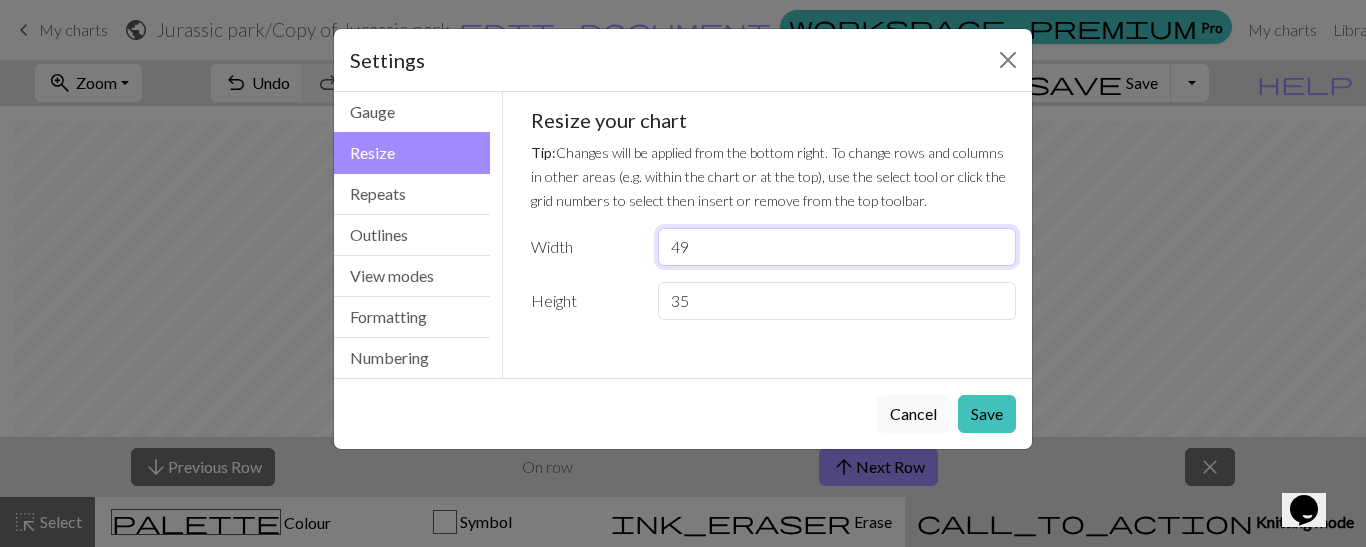 click on "49" at bounding box center (837, 247) 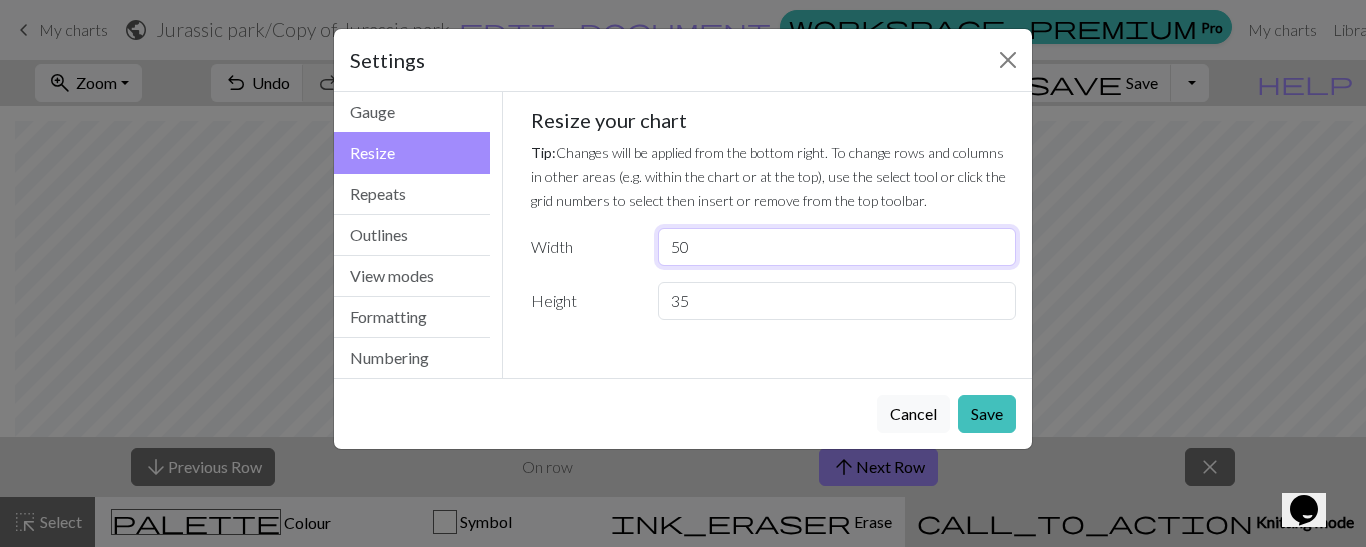 type on "50" 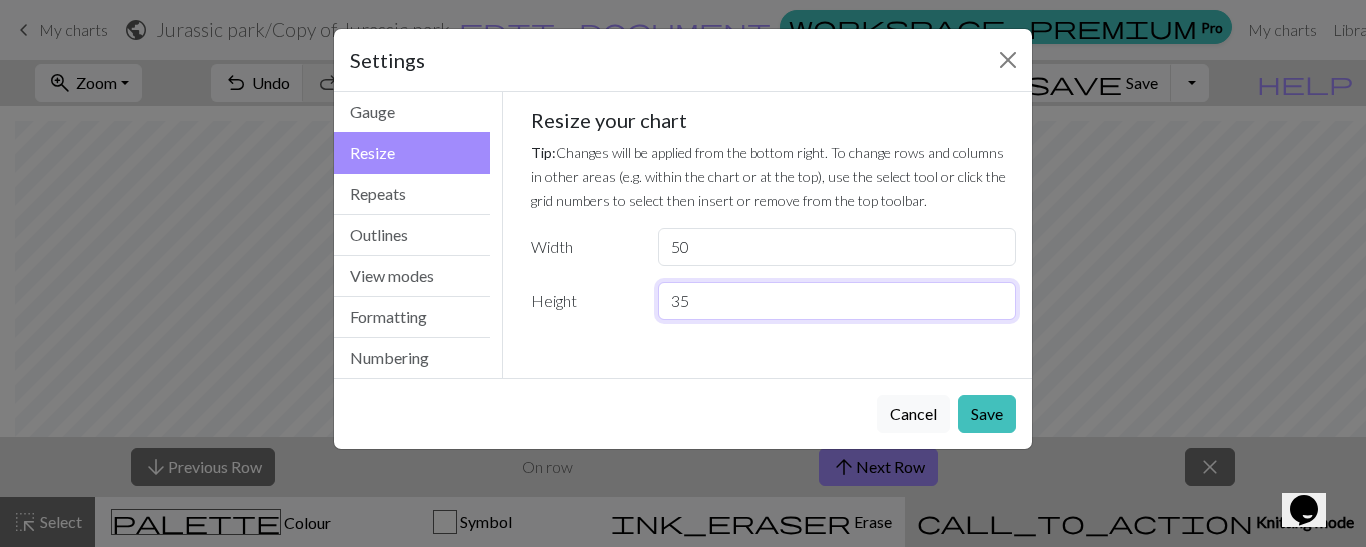 click on "35" at bounding box center (837, 301) 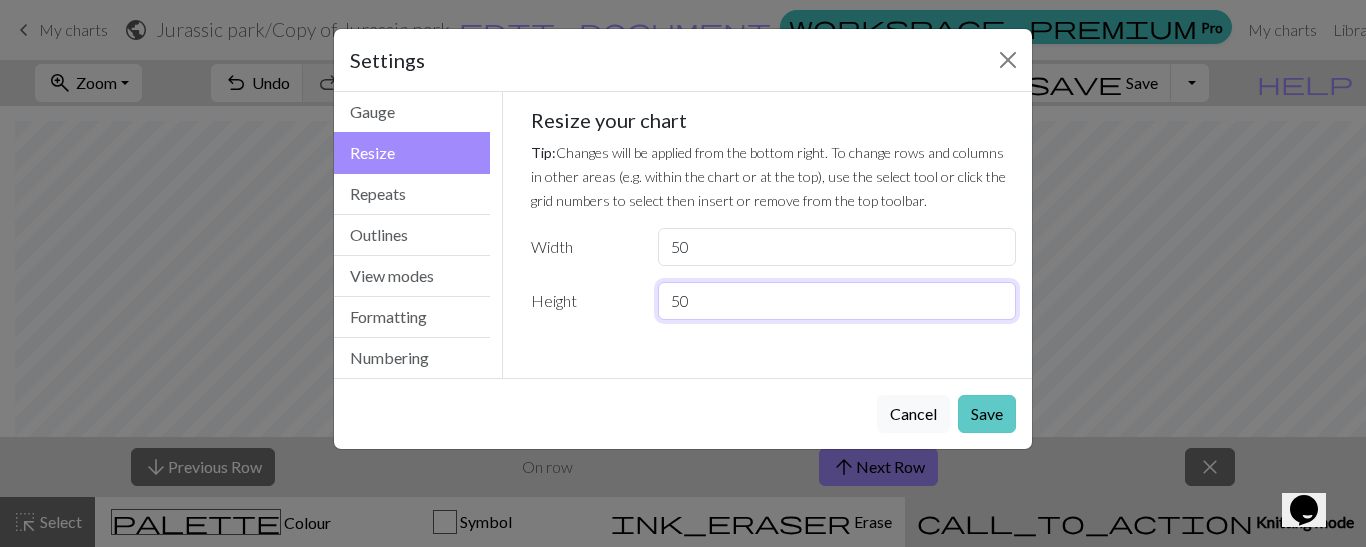 type on "50" 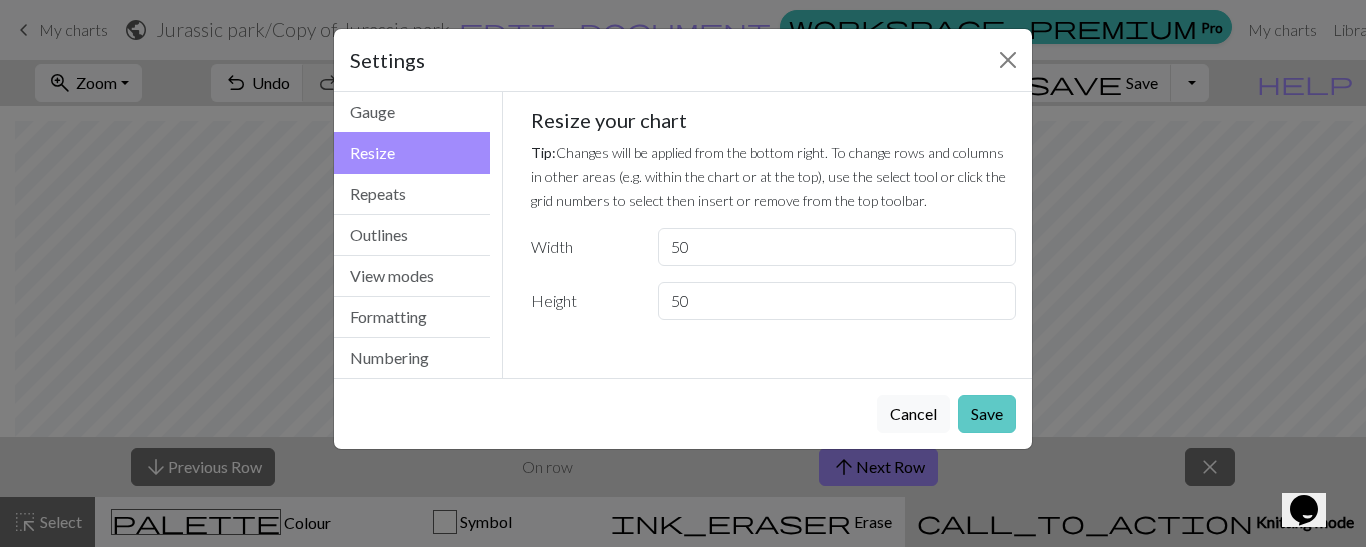 click on "Save" at bounding box center (987, 414) 